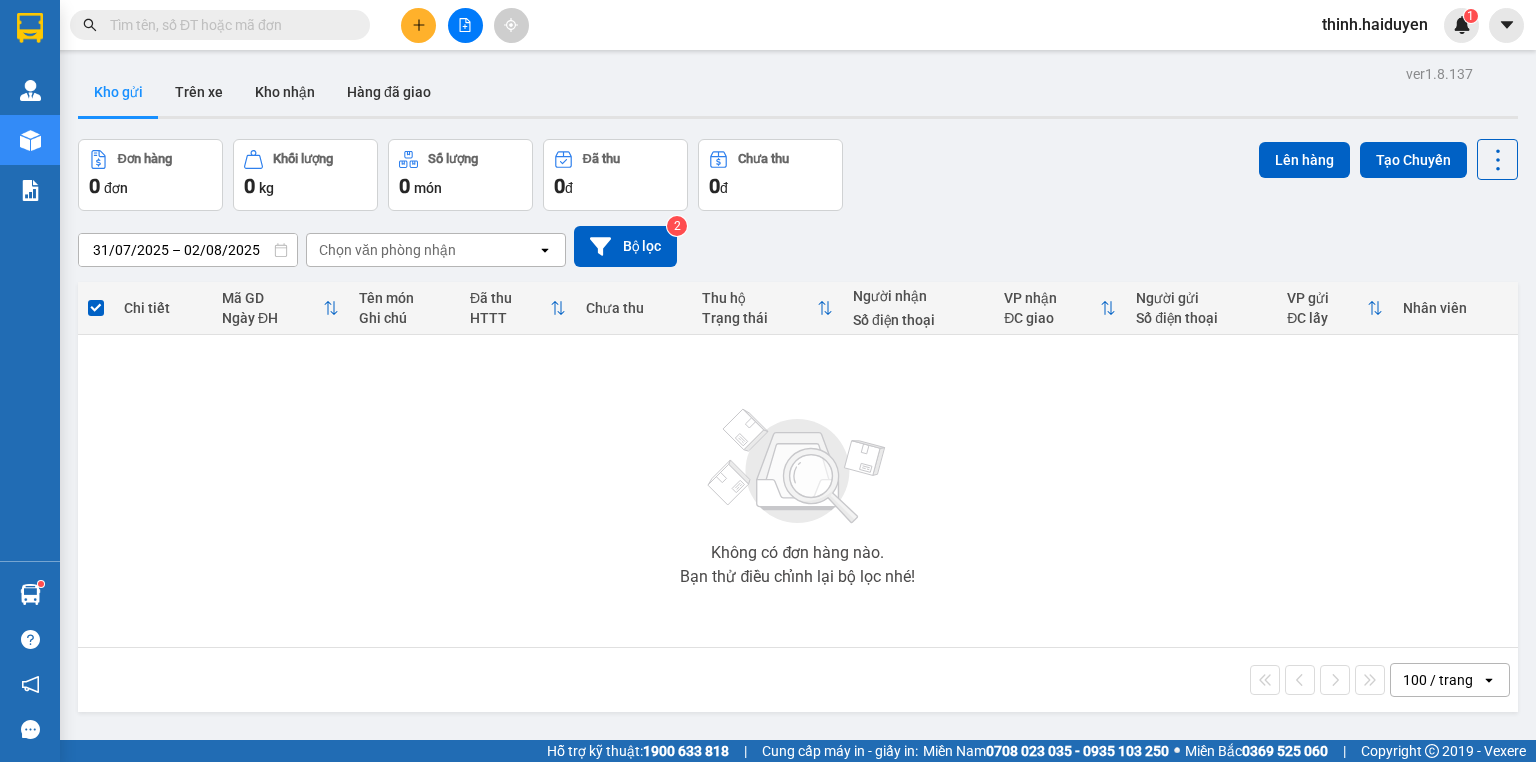 scroll, scrollTop: 0, scrollLeft: 0, axis: both 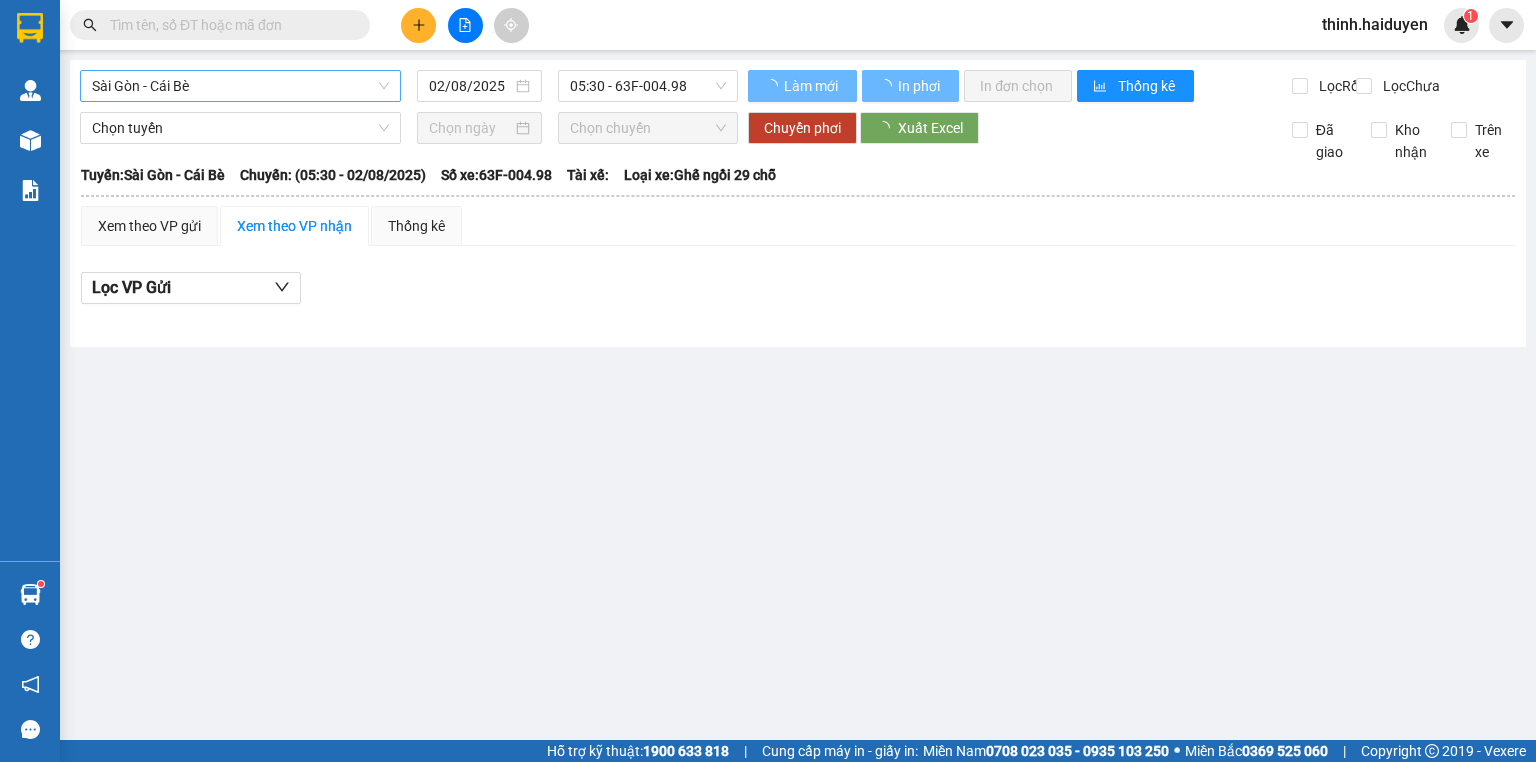 click on "Sài Gòn - Cái Bè" at bounding box center (240, 86) 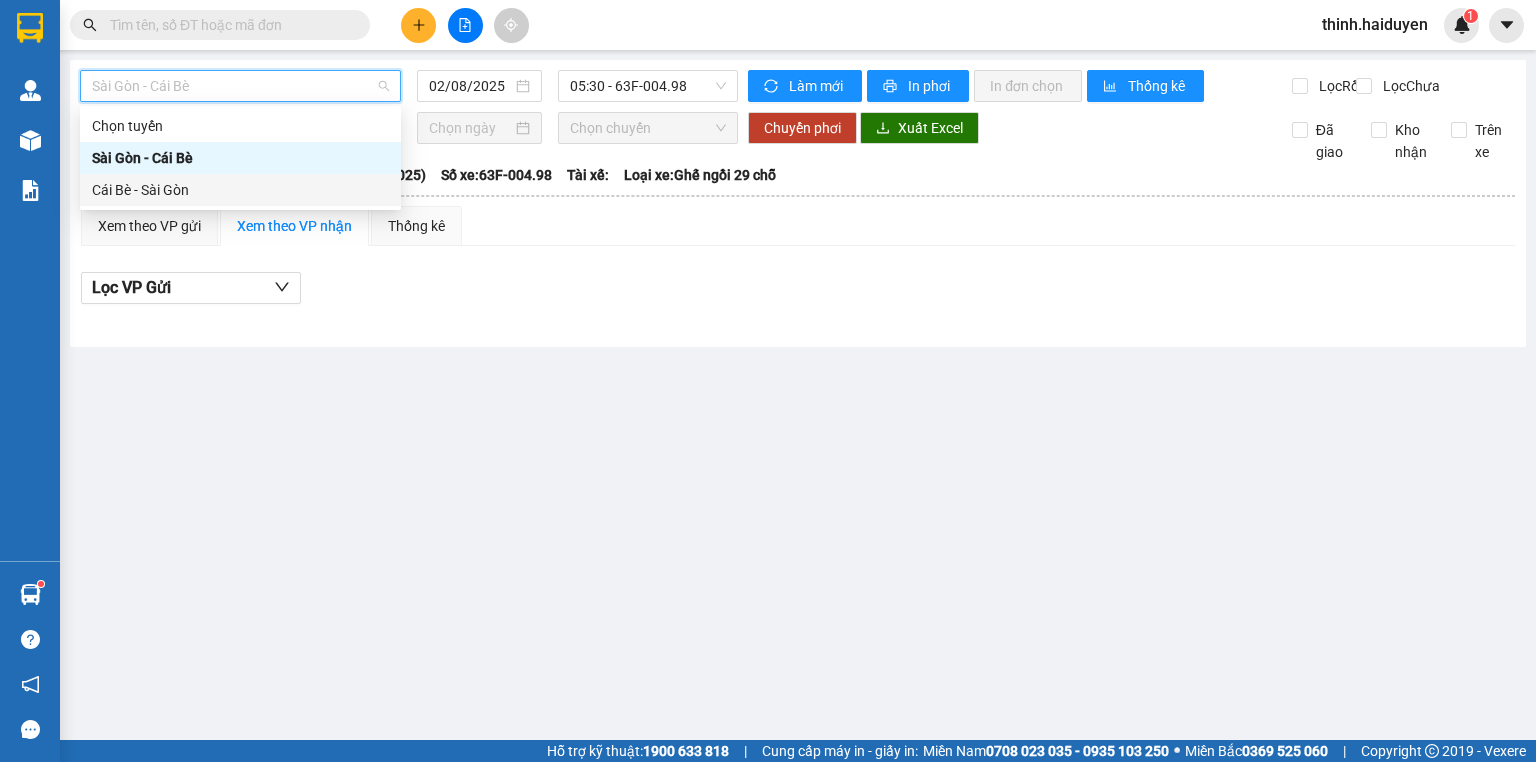 drag, startPoint x: 266, startPoint y: 184, endPoint x: 274, endPoint y: 177, distance: 10.630146 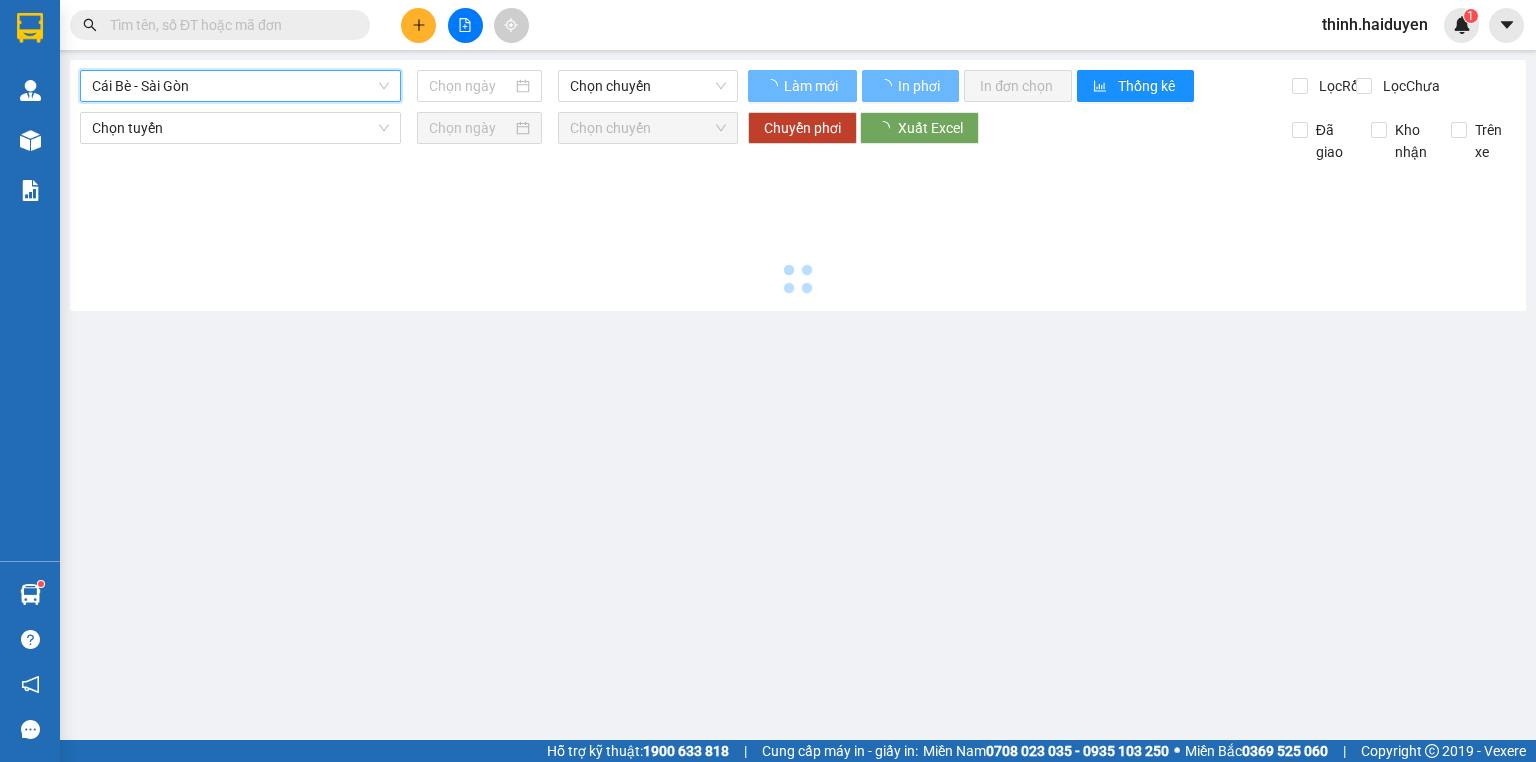 type on "02/08/2025" 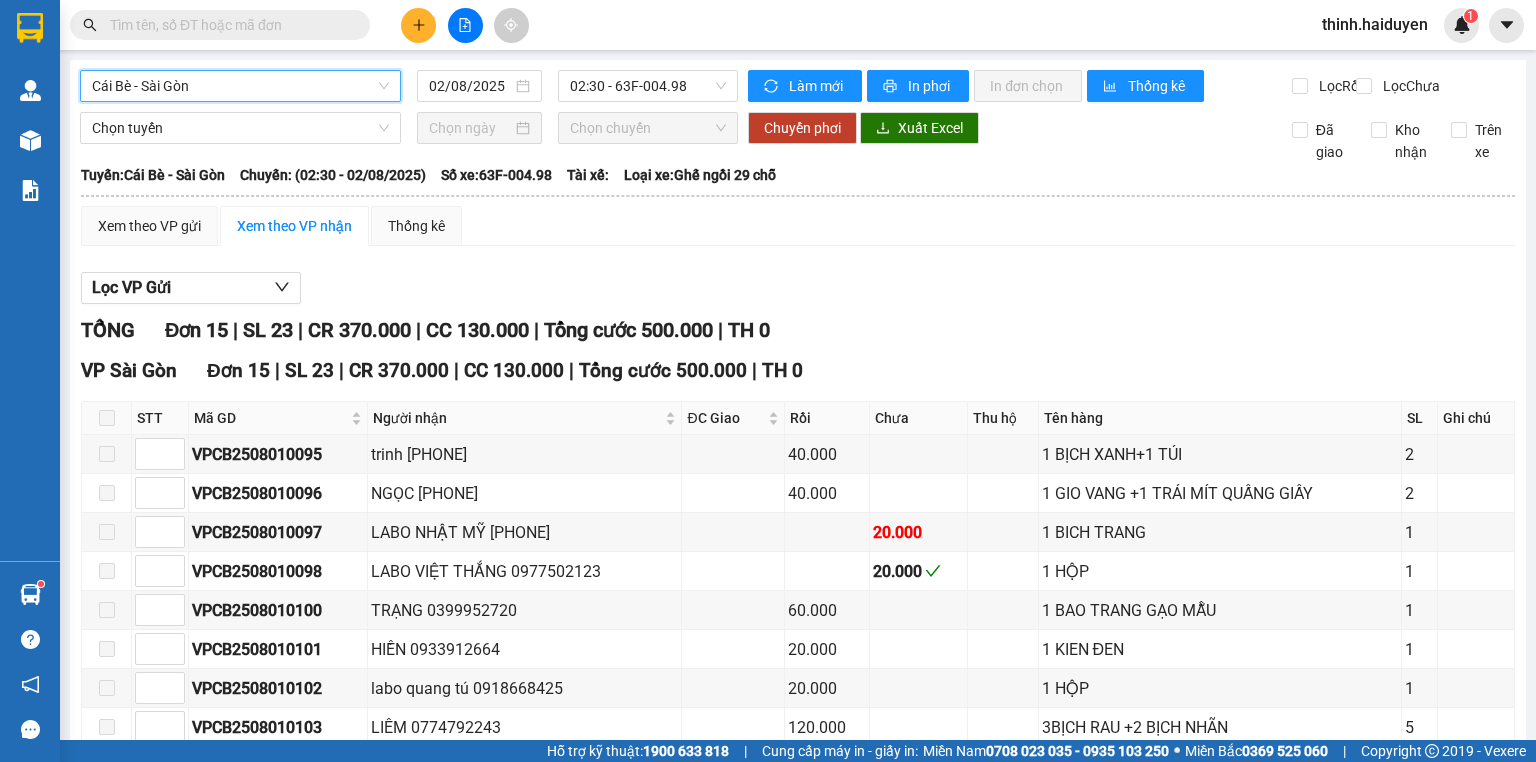 drag, startPoint x: 584, startPoint y: 79, endPoint x: 586, endPoint y: 104, distance: 25.079872 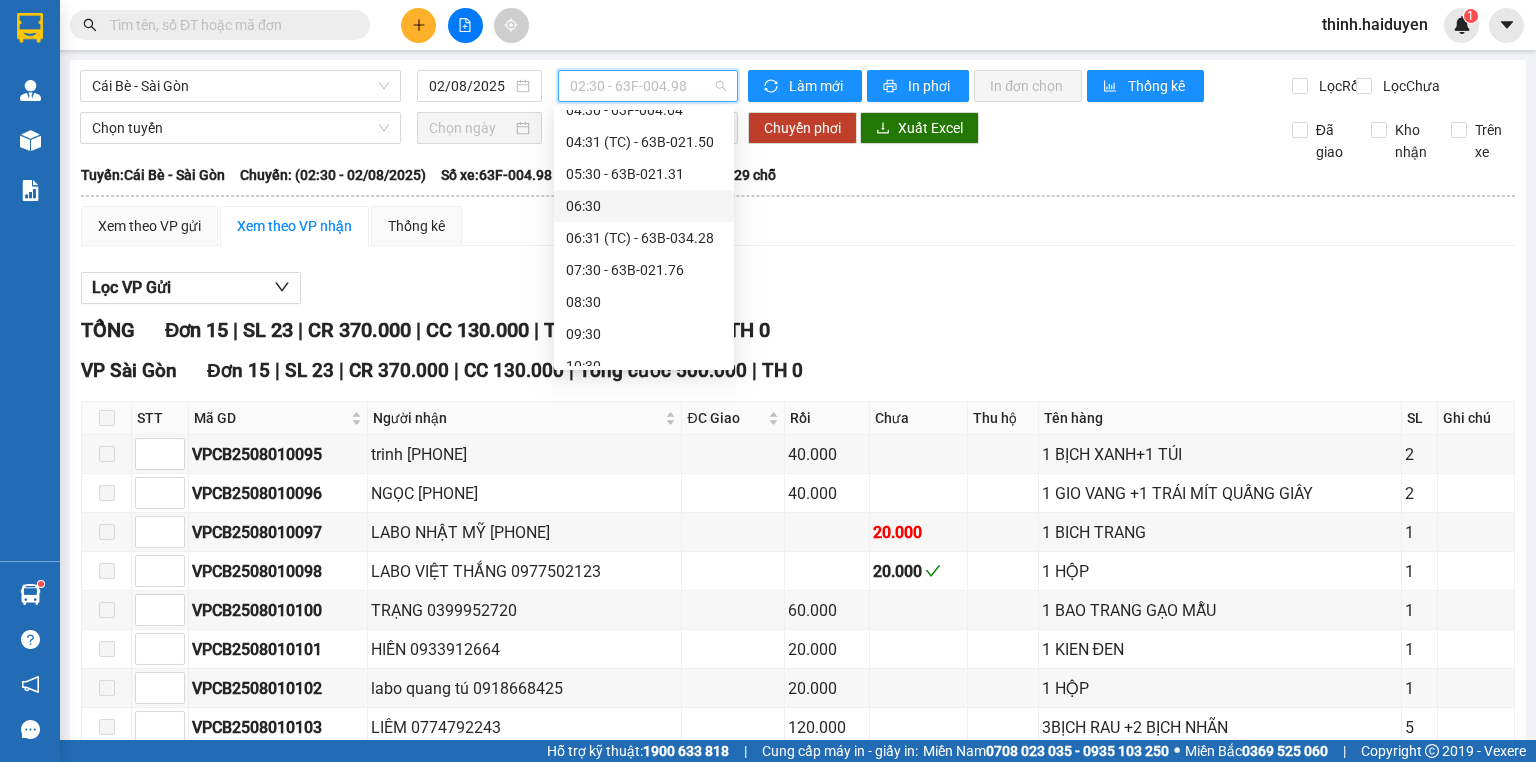 scroll, scrollTop: 80, scrollLeft: 0, axis: vertical 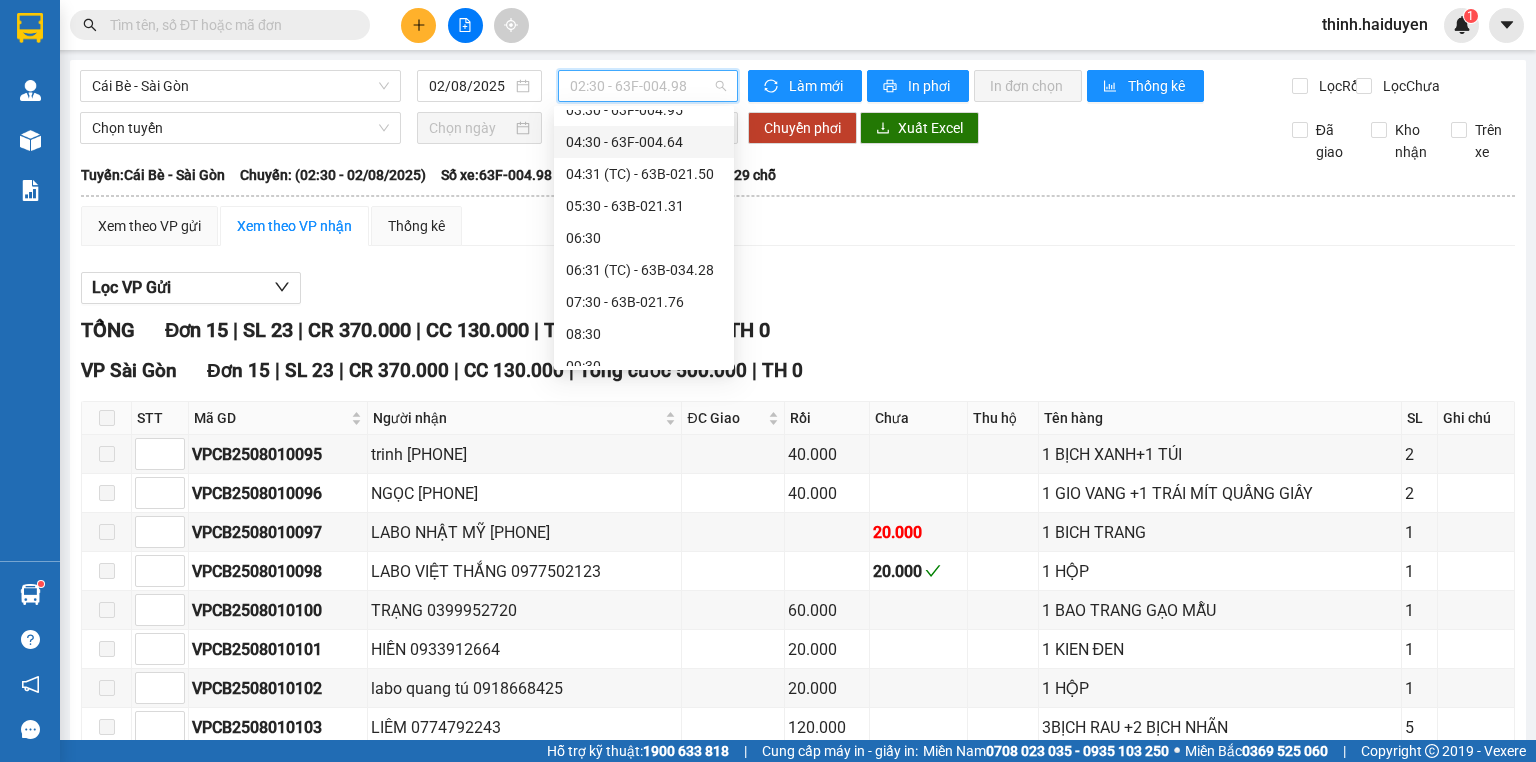 click on "04:30     - 63F-004.64" at bounding box center (644, 142) 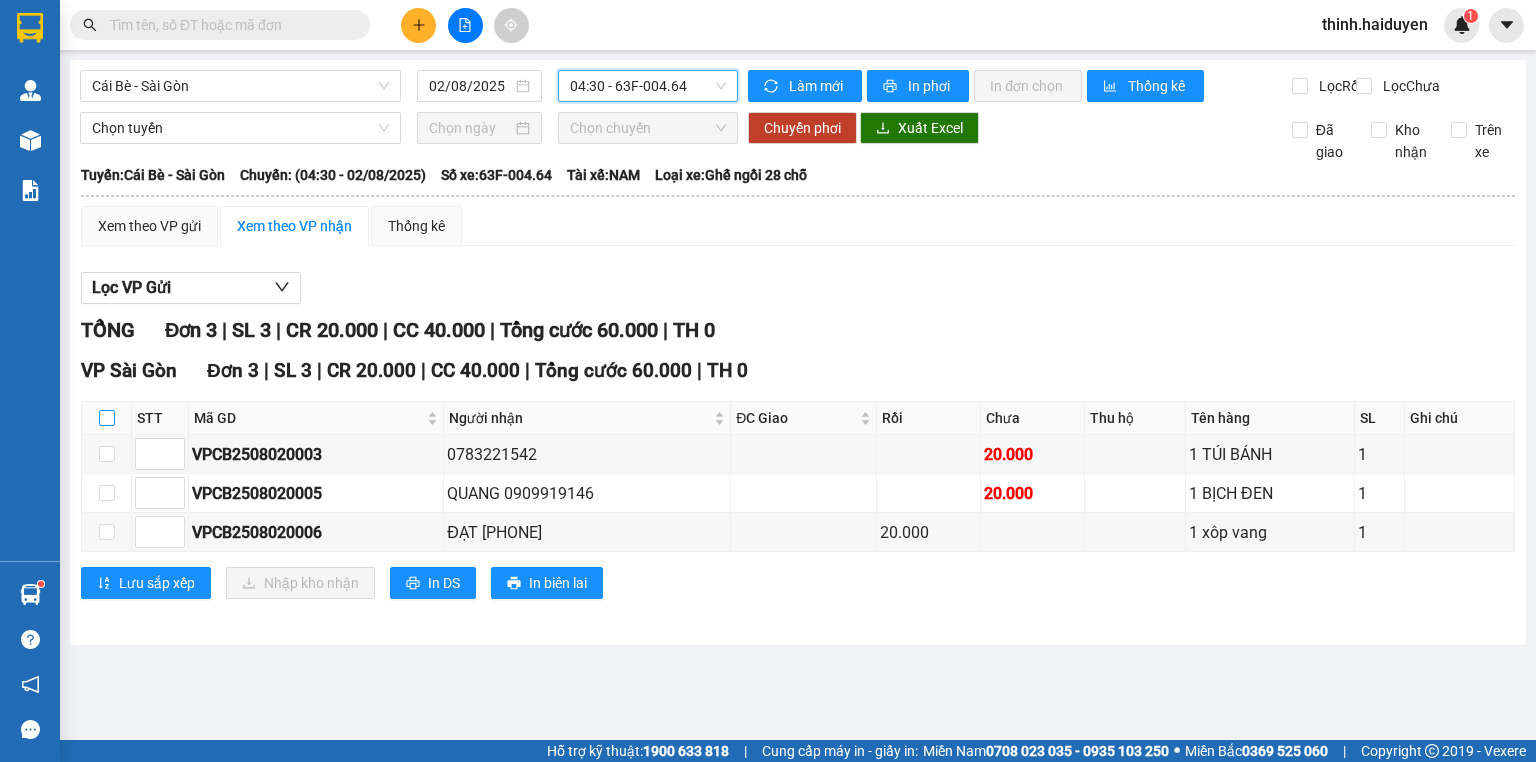click at bounding box center (107, 418) 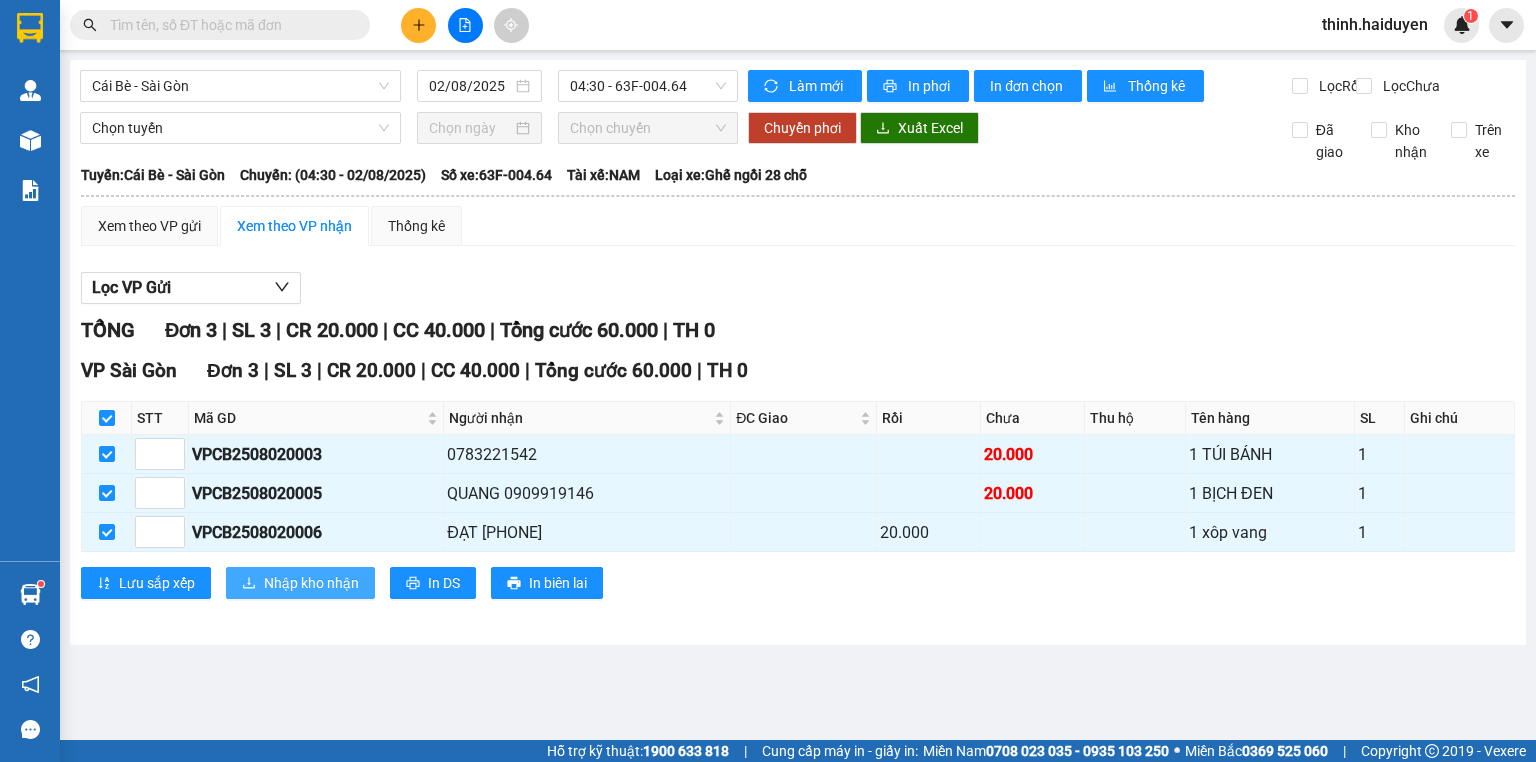 click on "Nhập kho nhận" at bounding box center [300, 583] 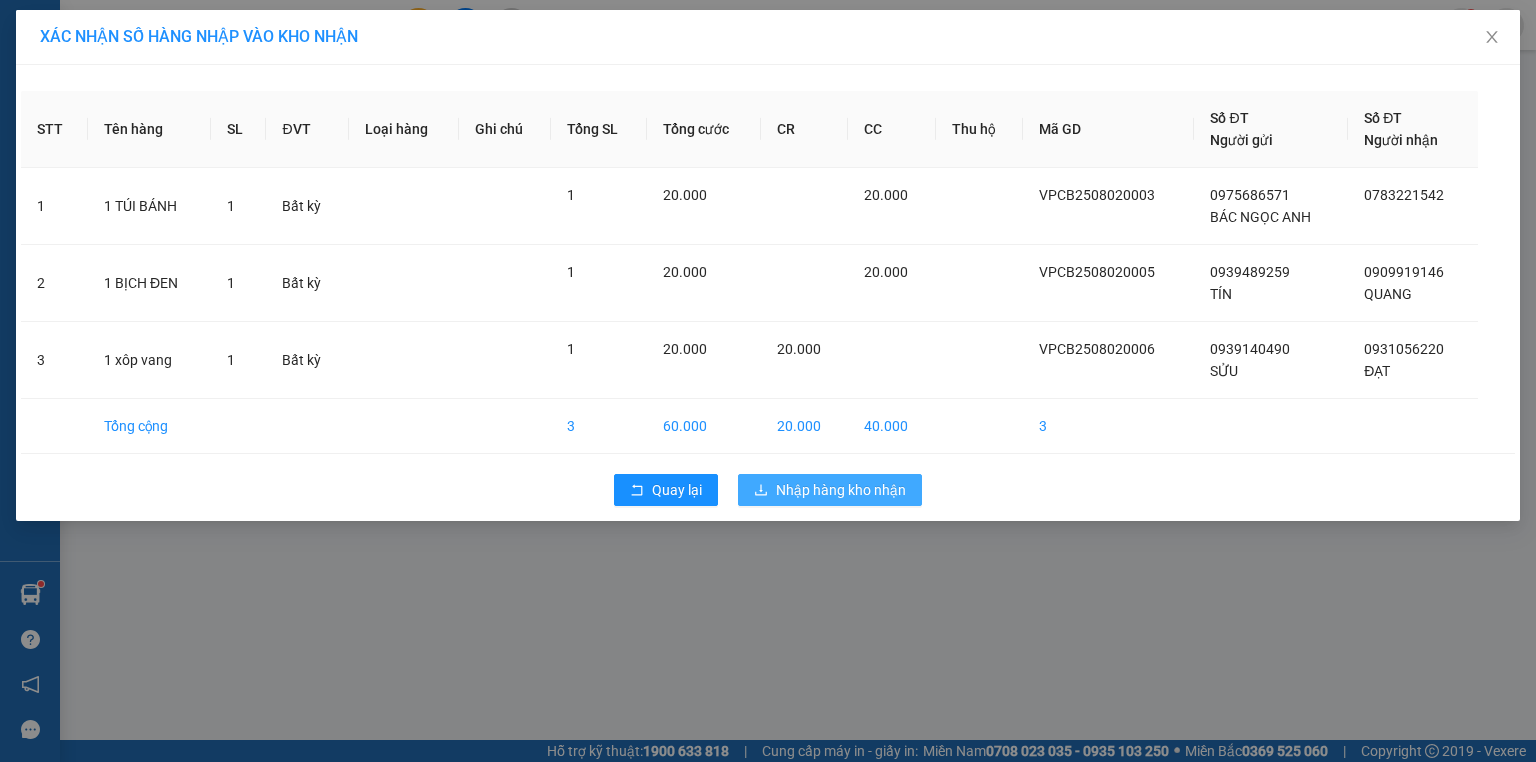 click on "Nhập hàng kho nhận" at bounding box center (830, 490) 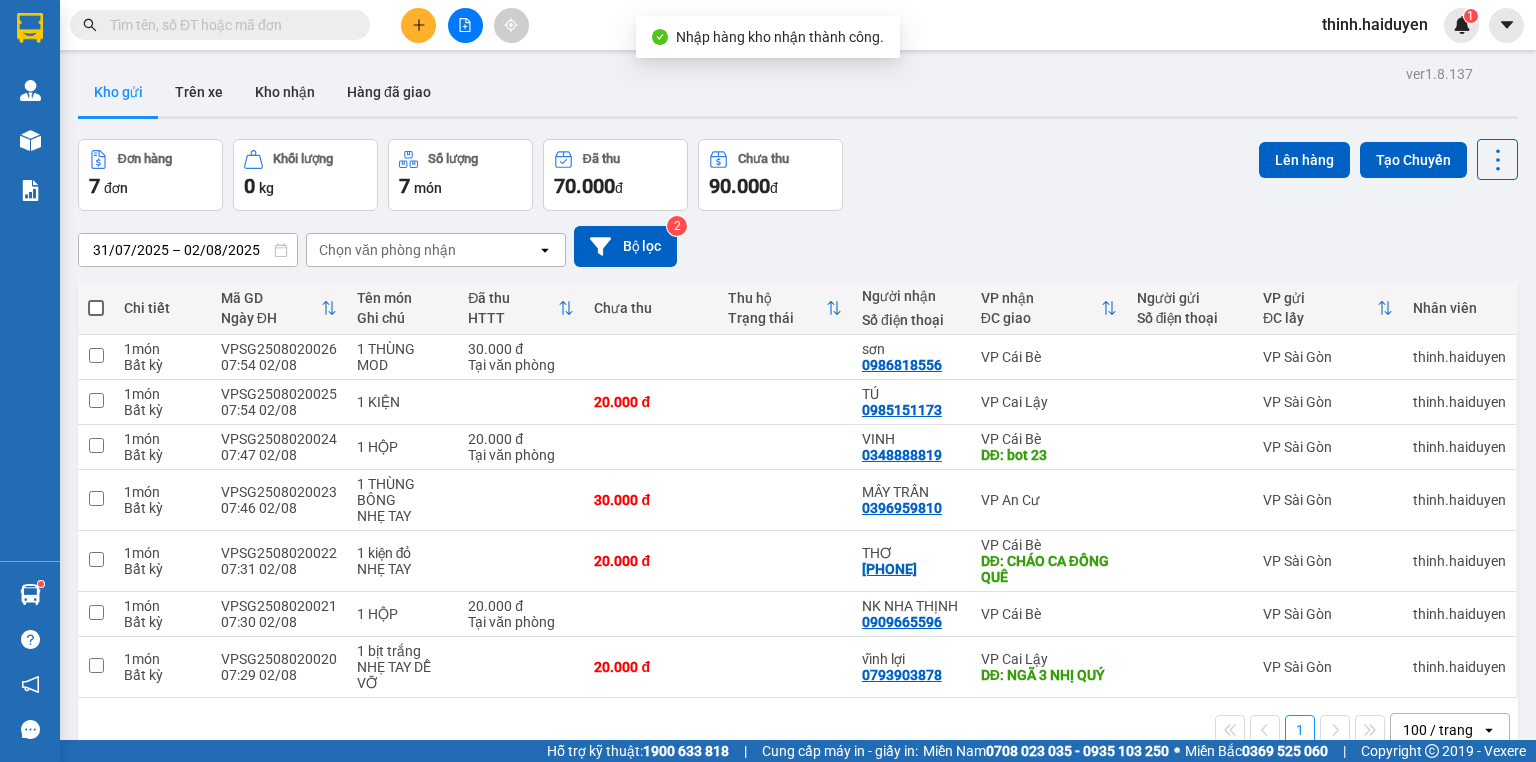 click 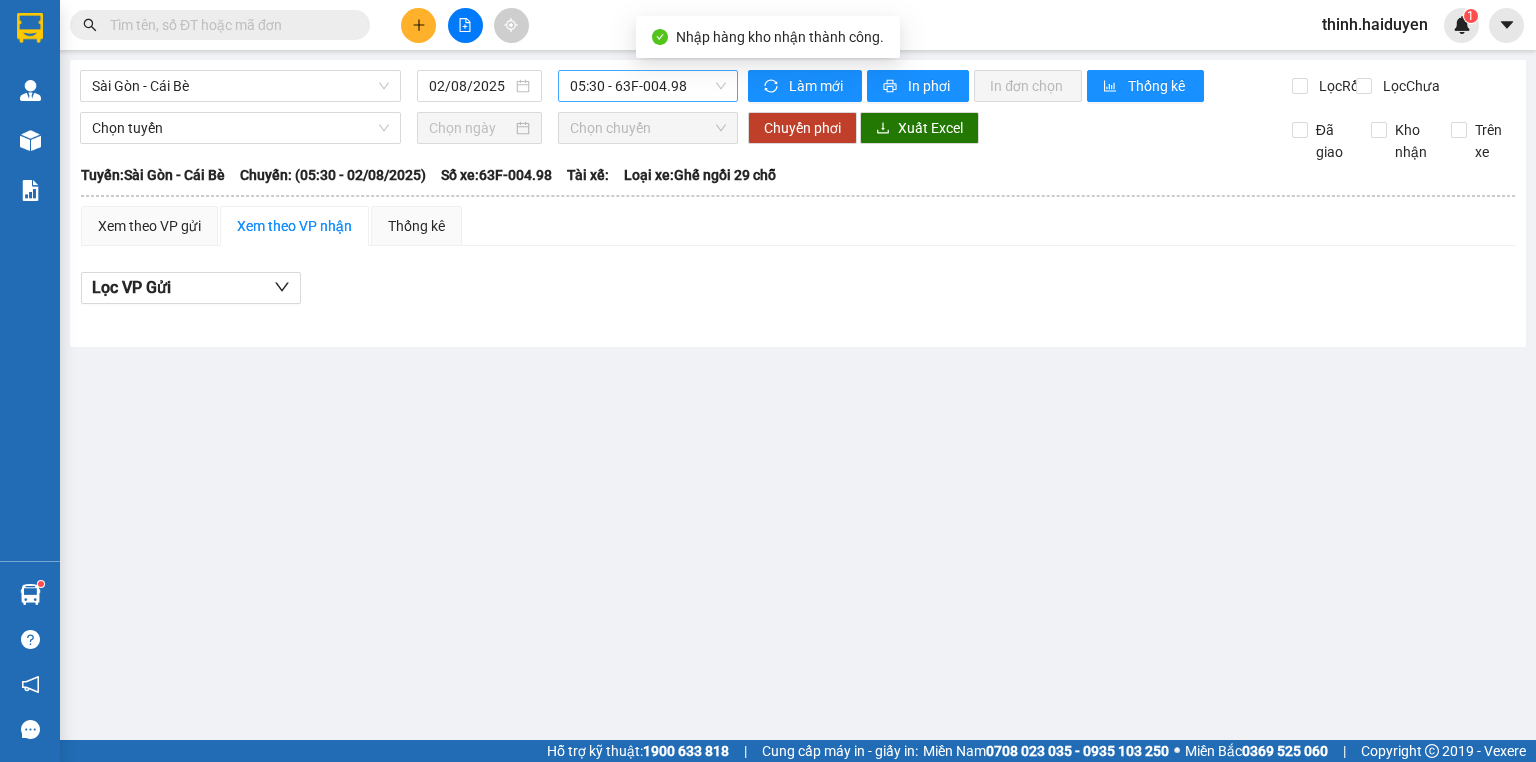 click on "05:30     - 63F-004.98" at bounding box center [648, 86] 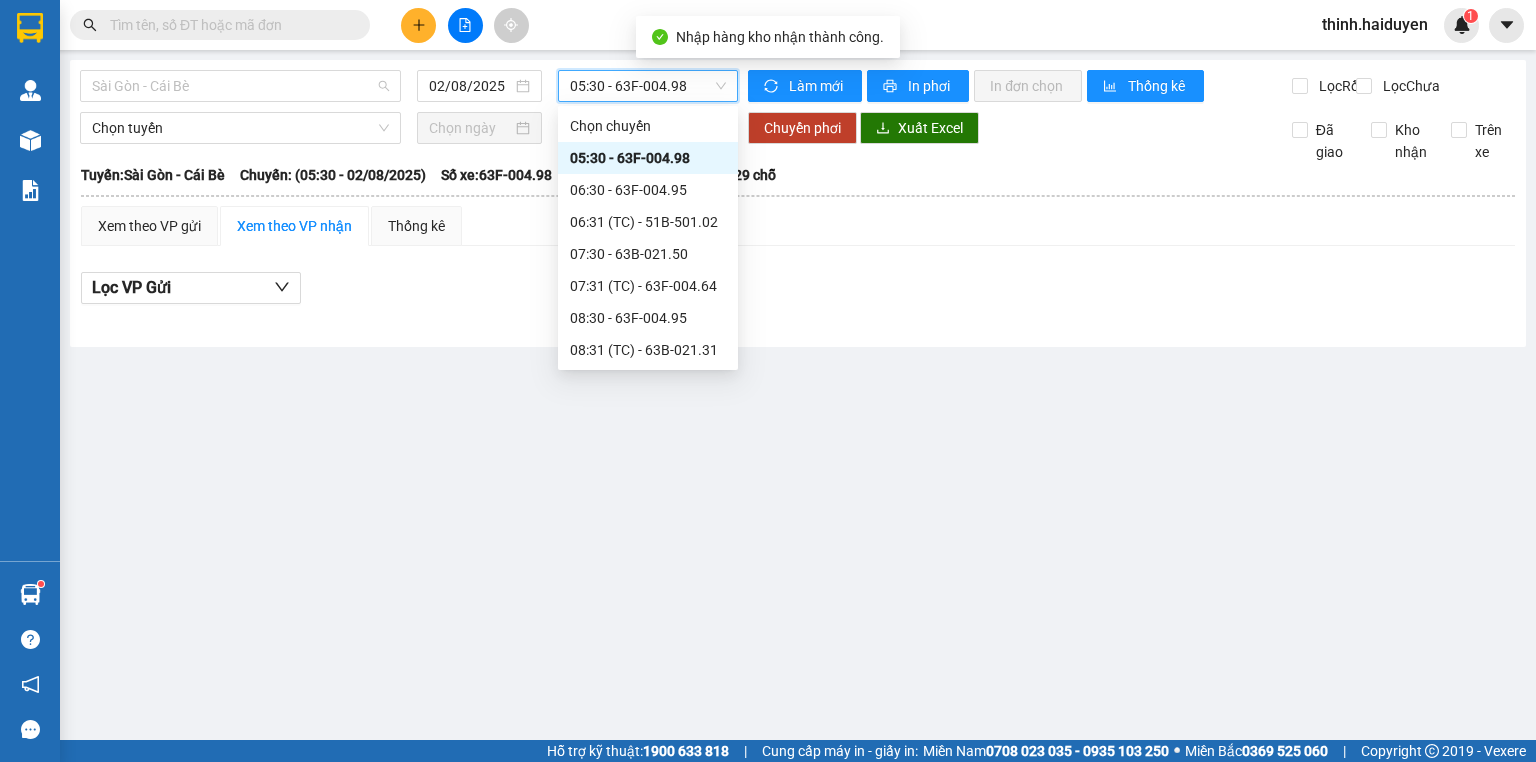 drag, startPoint x: 294, startPoint y: 90, endPoint x: 289, endPoint y: 136, distance: 46.270943 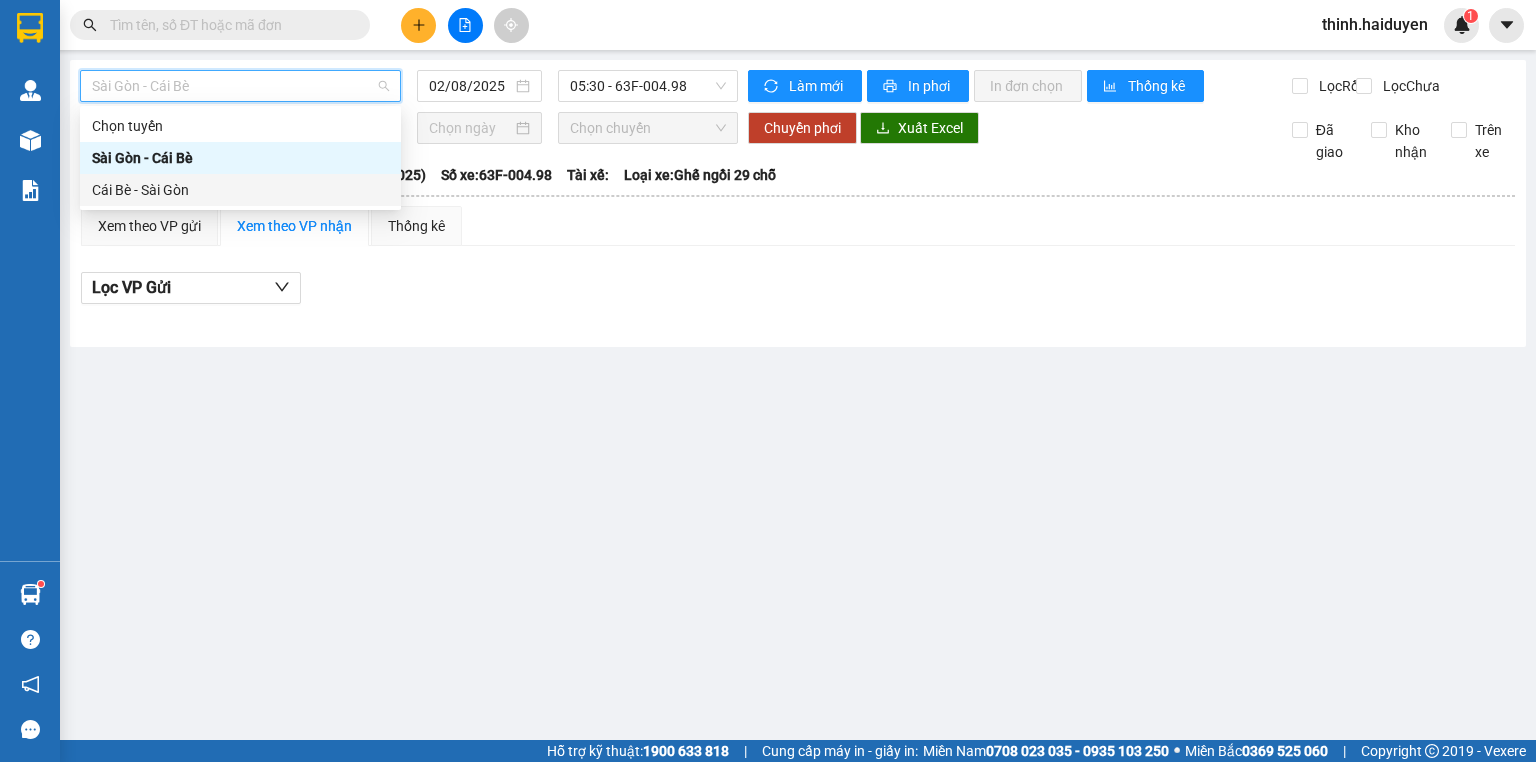 click on "Cái Bè - Sài Gòn" at bounding box center (240, 190) 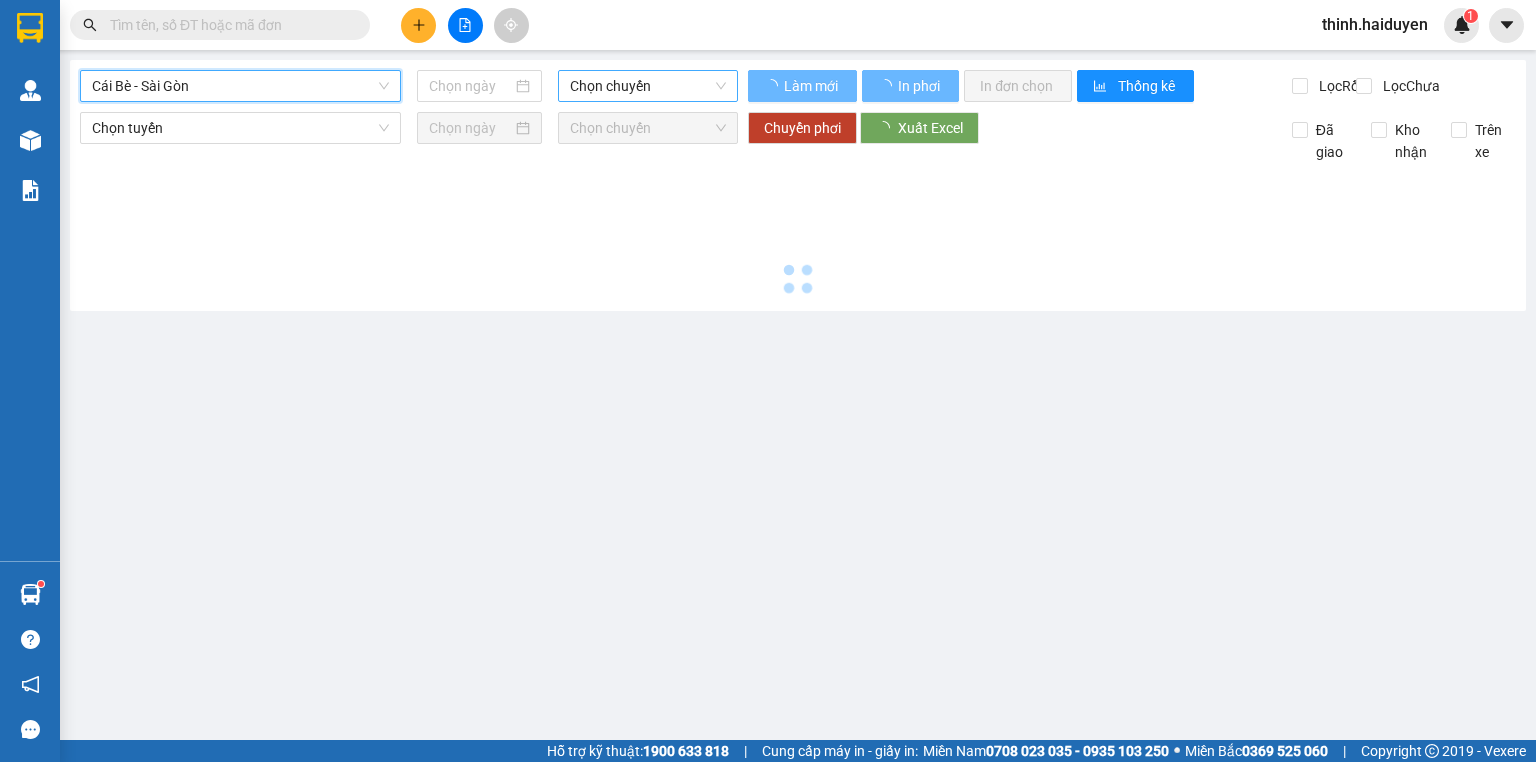 type on "02/08/2025" 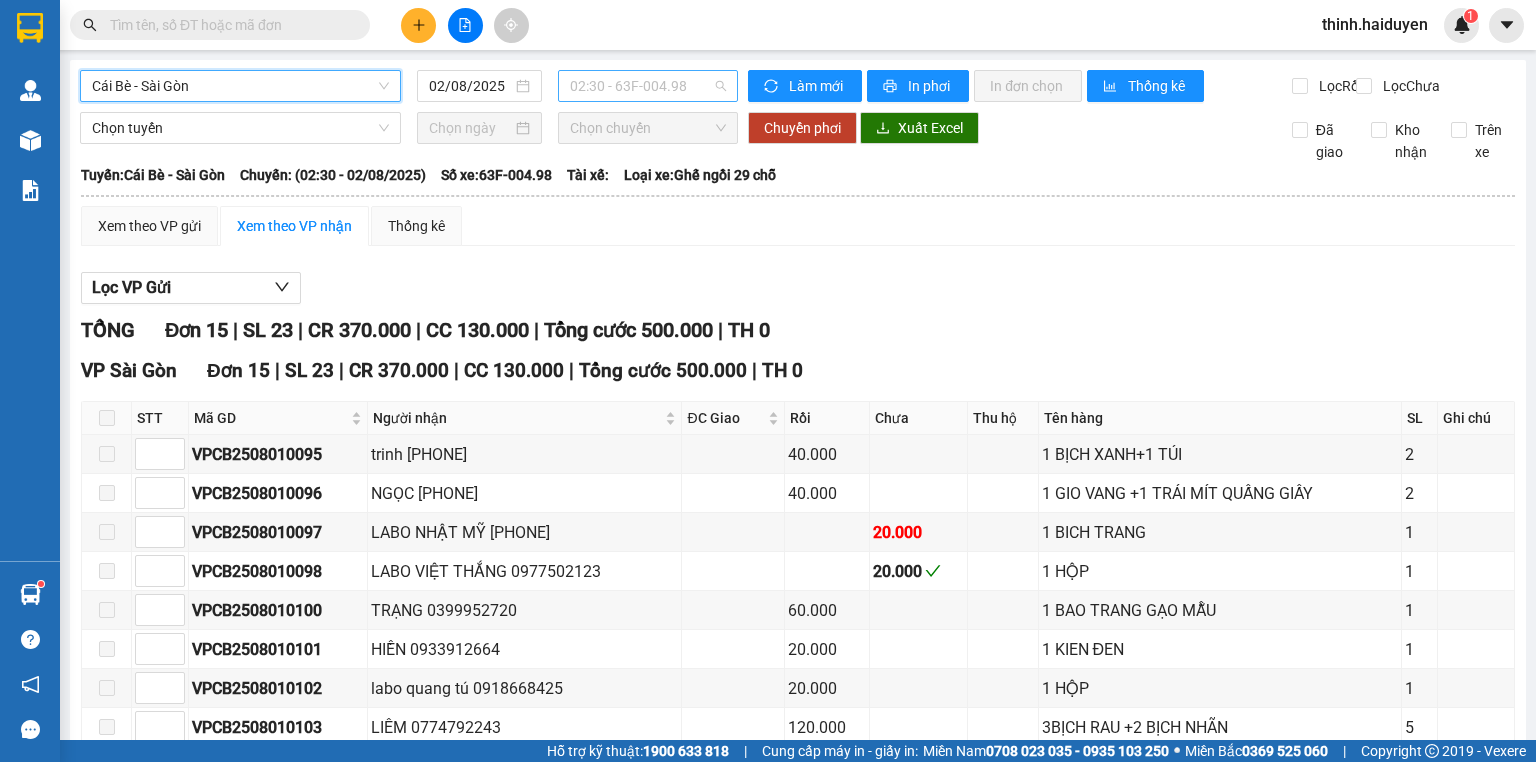 drag, startPoint x: 607, startPoint y: 74, endPoint x: 612, endPoint y: 96, distance: 22.561028 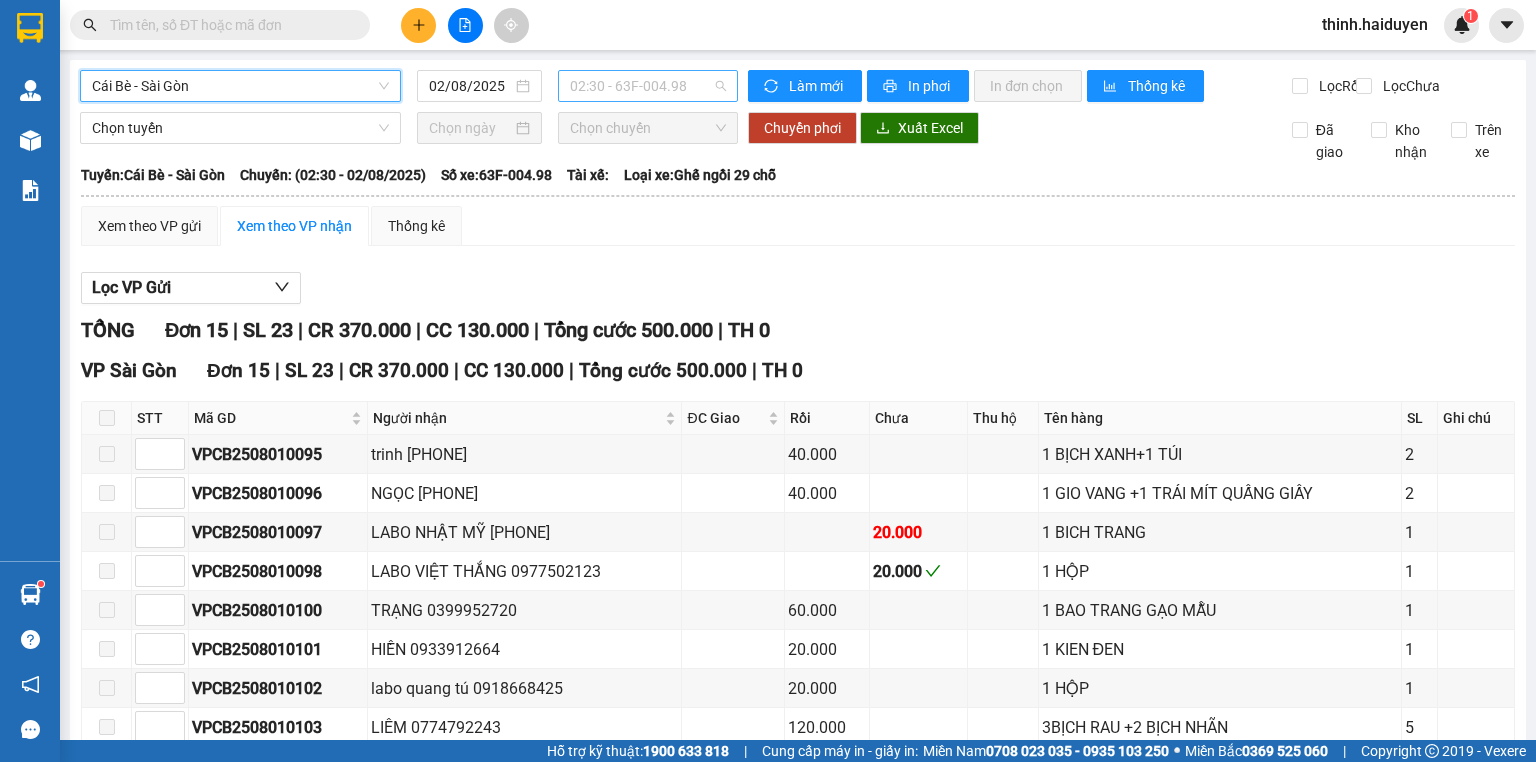 click on "02:30     - 63F-004.98" at bounding box center [648, 86] 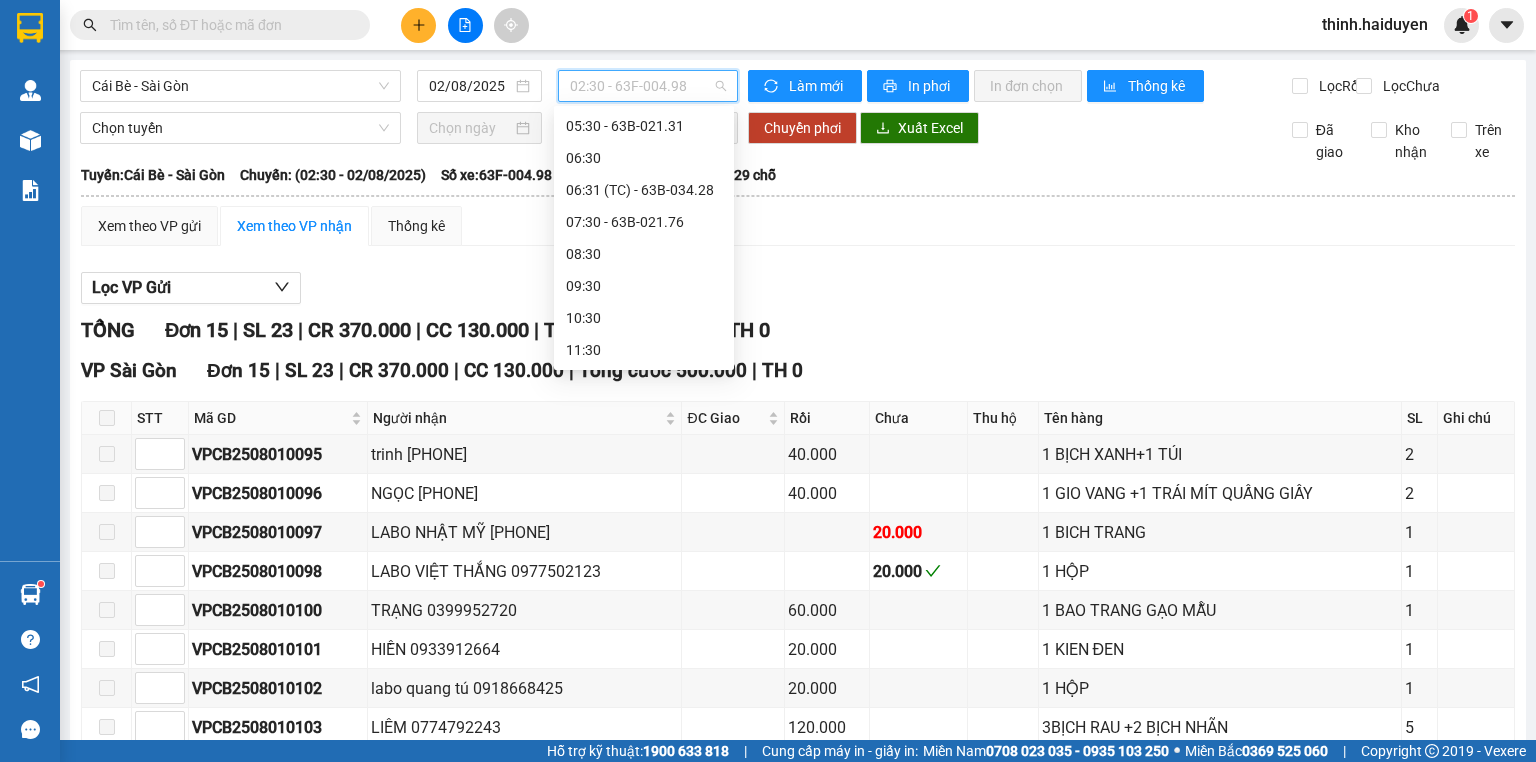 scroll, scrollTop: 80, scrollLeft: 0, axis: vertical 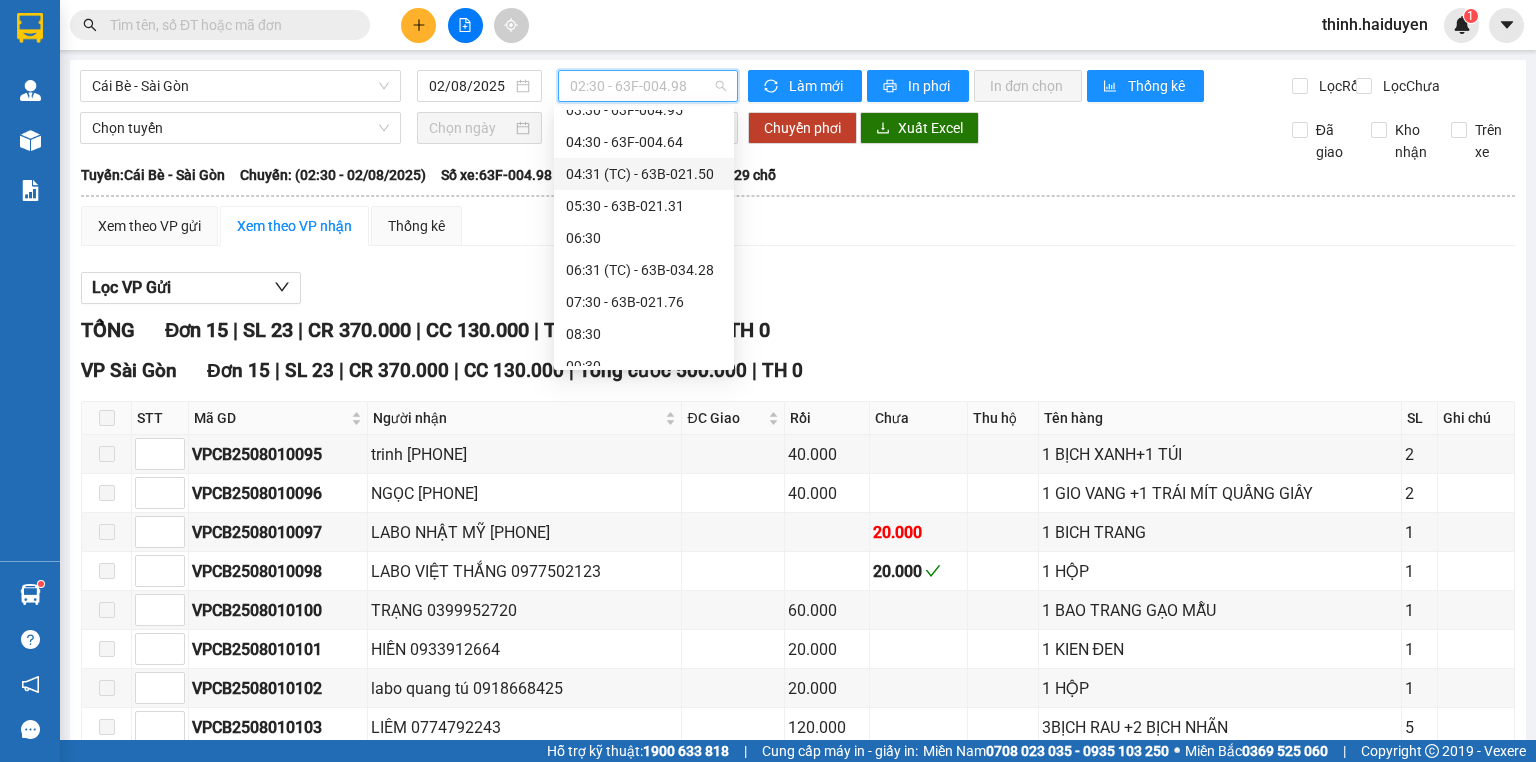 click on "04:31   (TC)   - 63B-021.50" at bounding box center [644, 174] 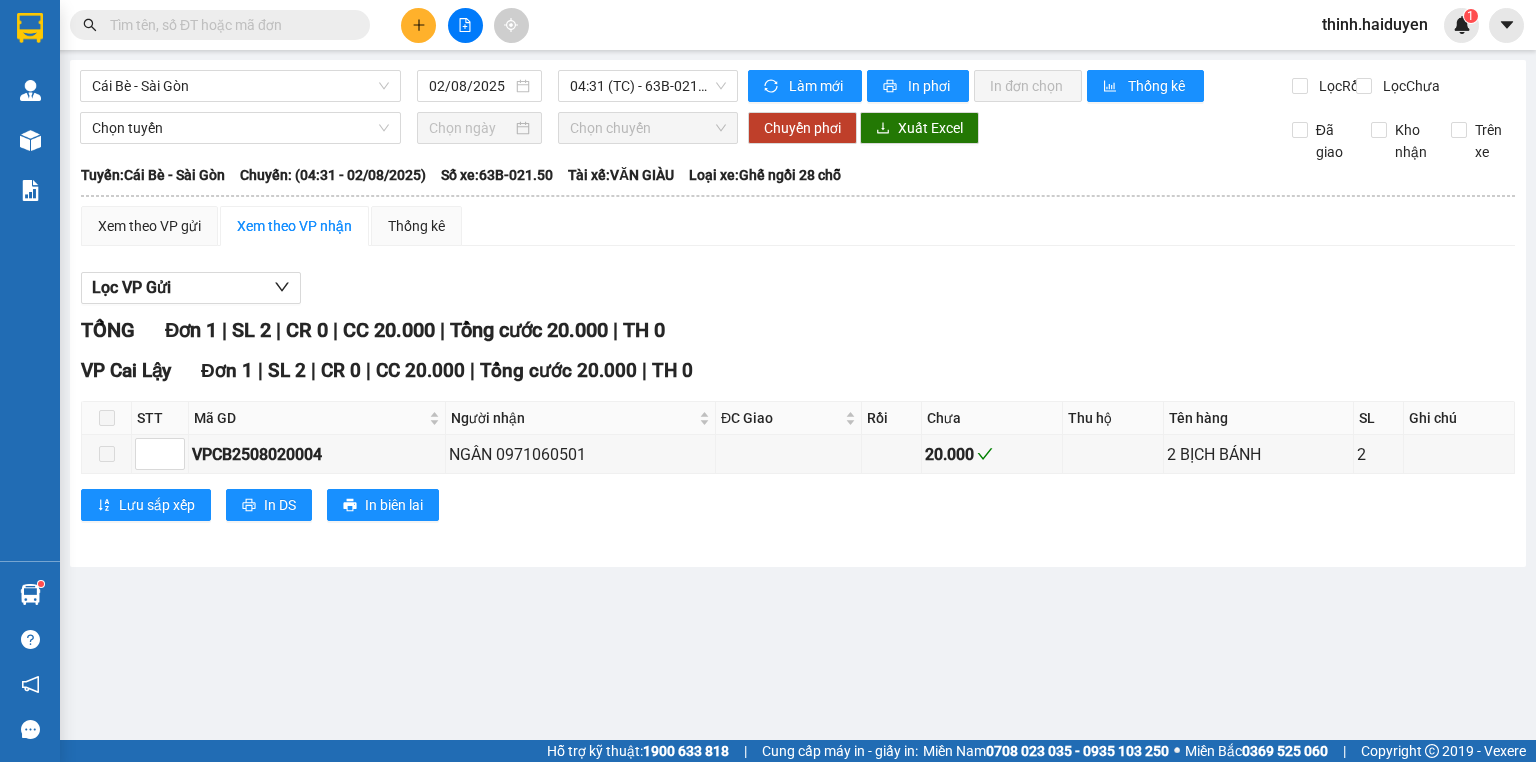 drag, startPoint x: 108, startPoint y: 436, endPoint x: 240, endPoint y: 495, distance: 144.58562 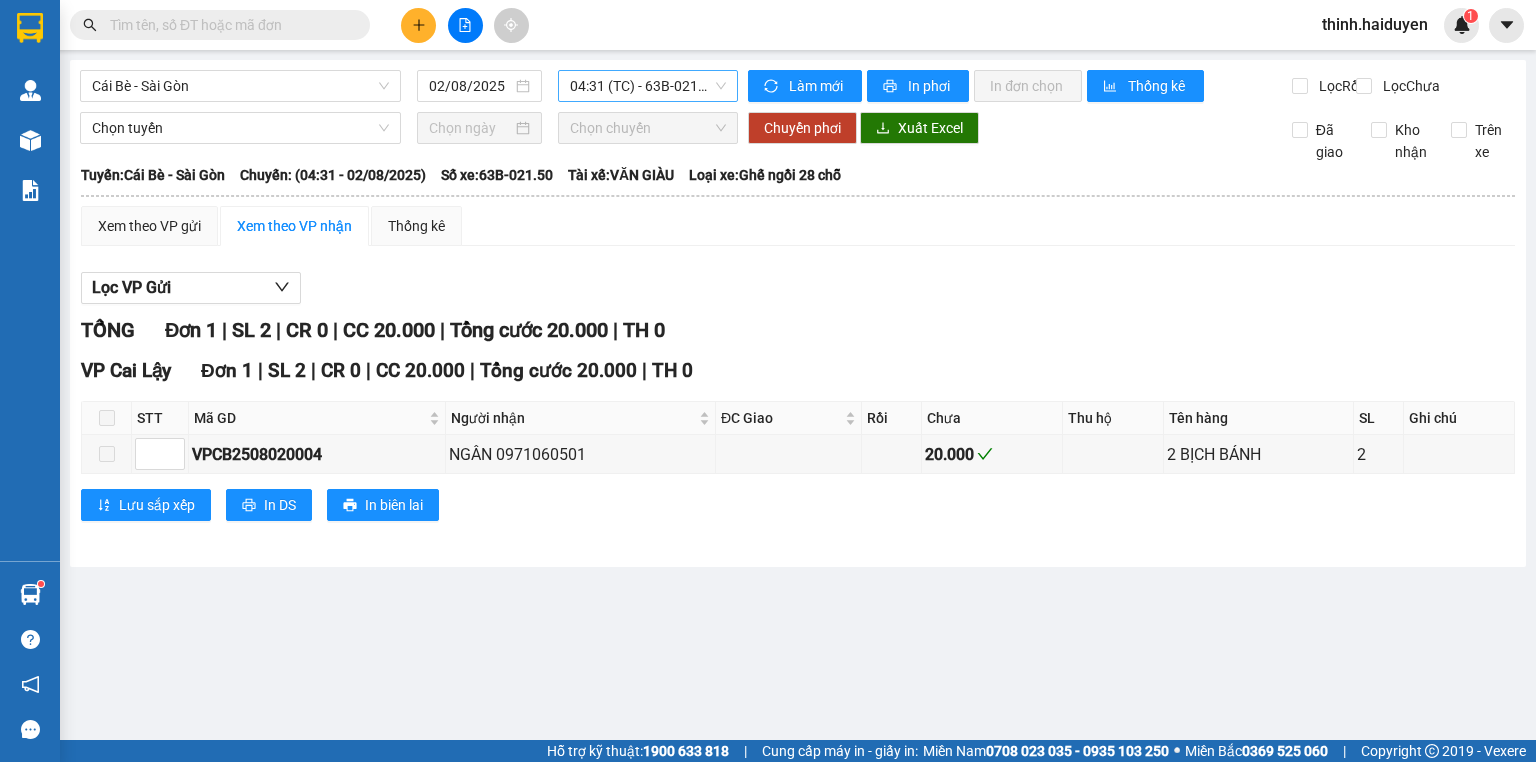 click on "04:31   (TC)   - 63B-021.50" at bounding box center [648, 86] 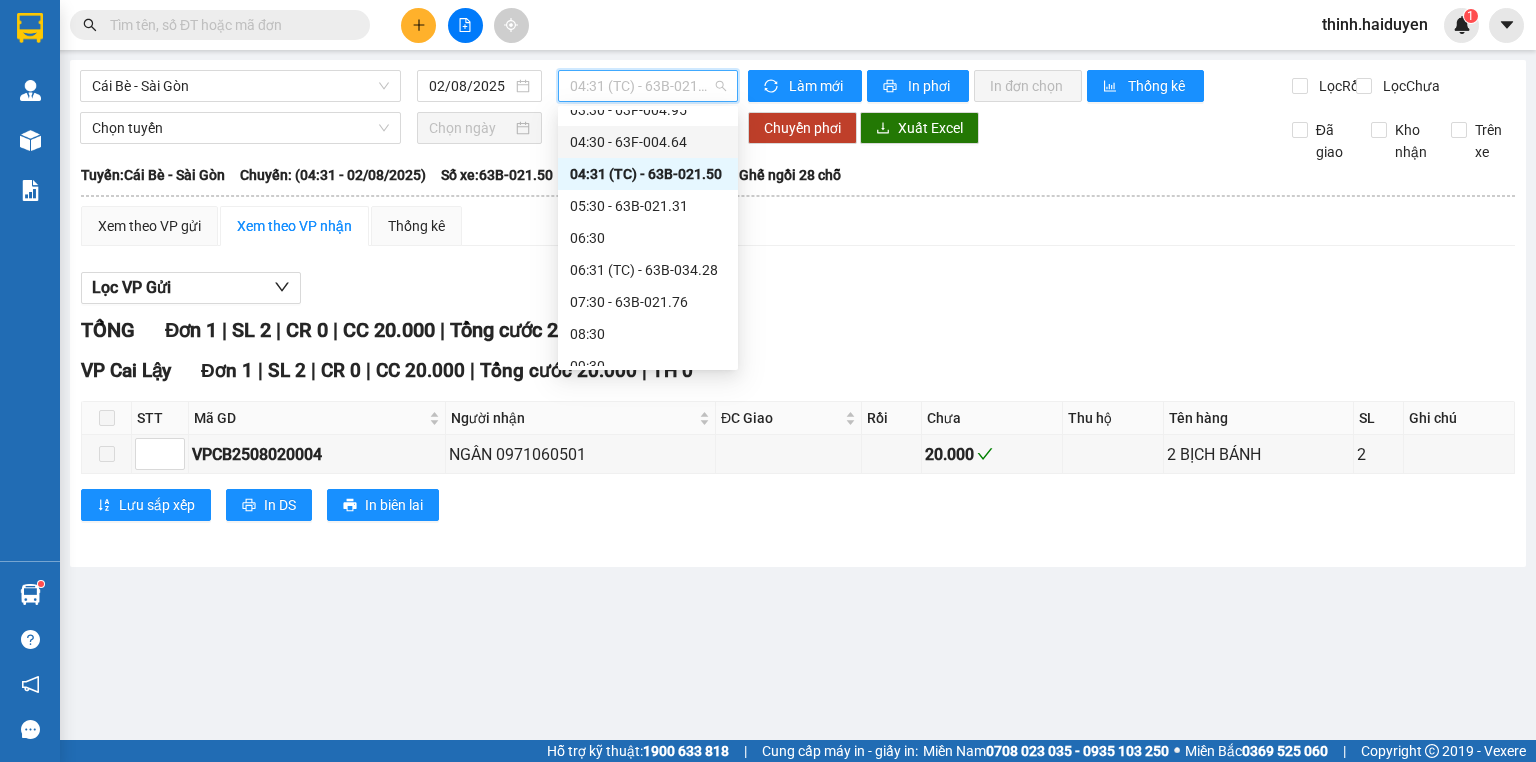 drag, startPoint x: 592, startPoint y: 153, endPoint x: 595, endPoint y: 126, distance: 27.166155 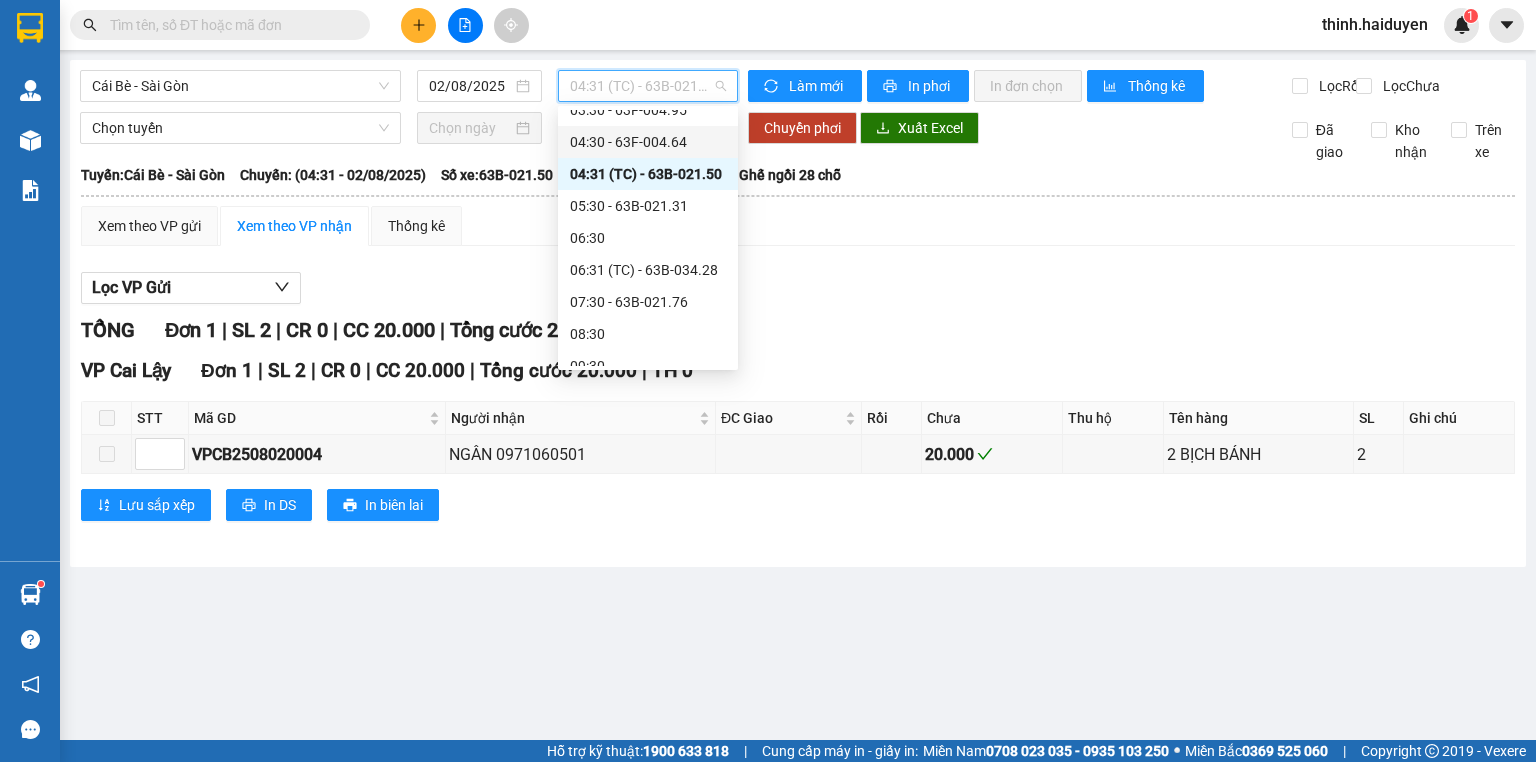 click on "04:30     - 63F-004.64" at bounding box center [648, 142] 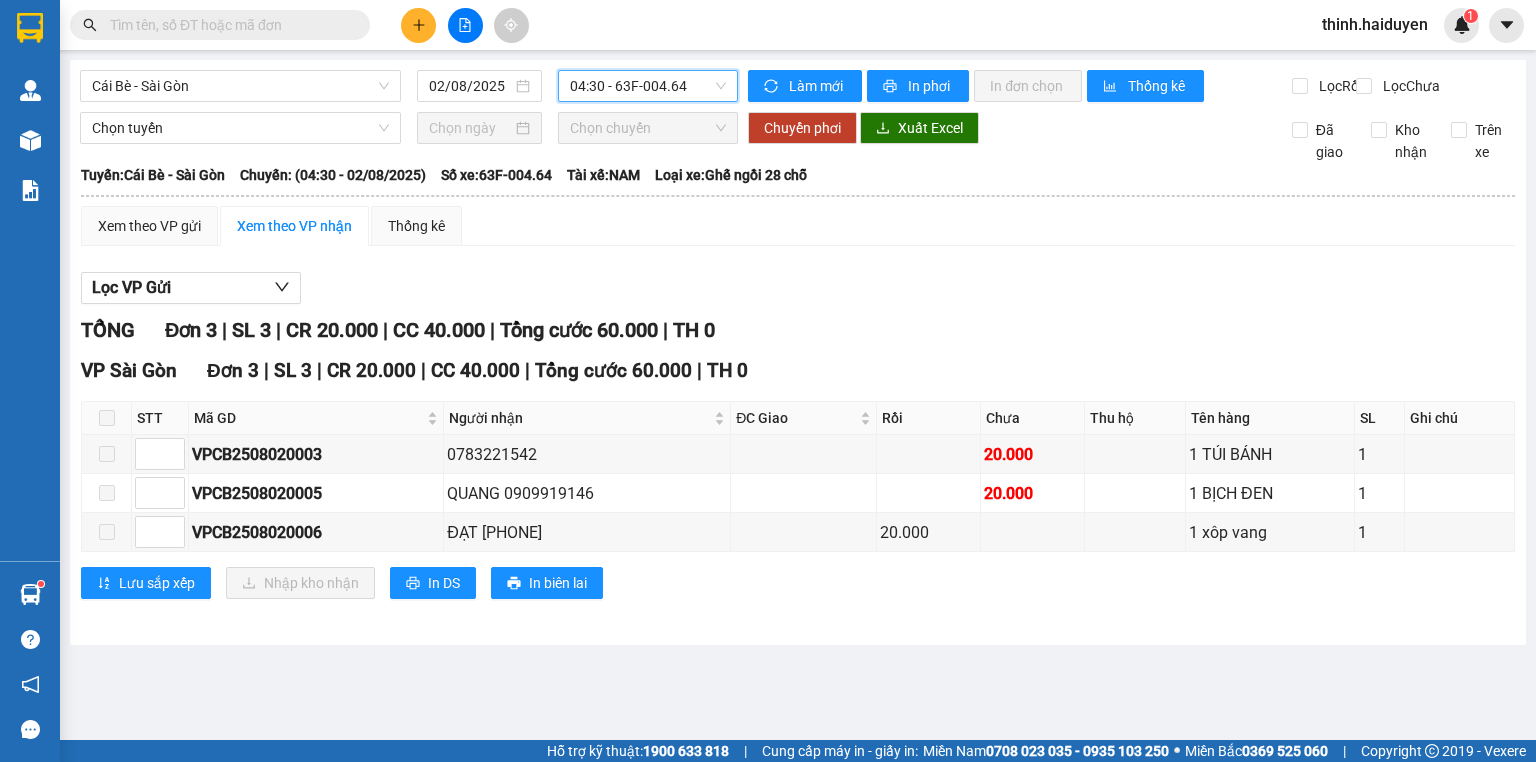 click on "04:30     - 63F-004.64" at bounding box center [648, 86] 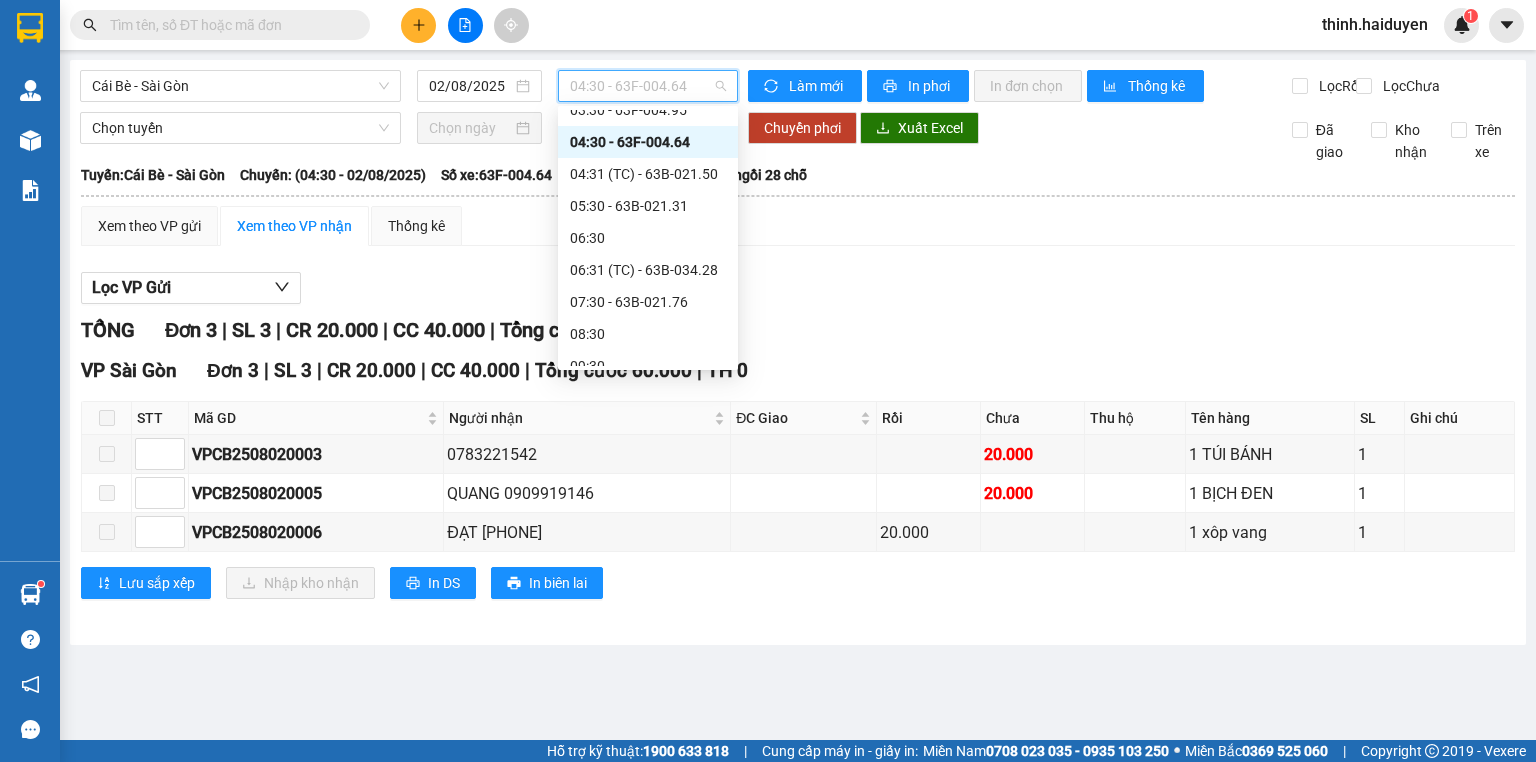 scroll, scrollTop: 0, scrollLeft: 0, axis: both 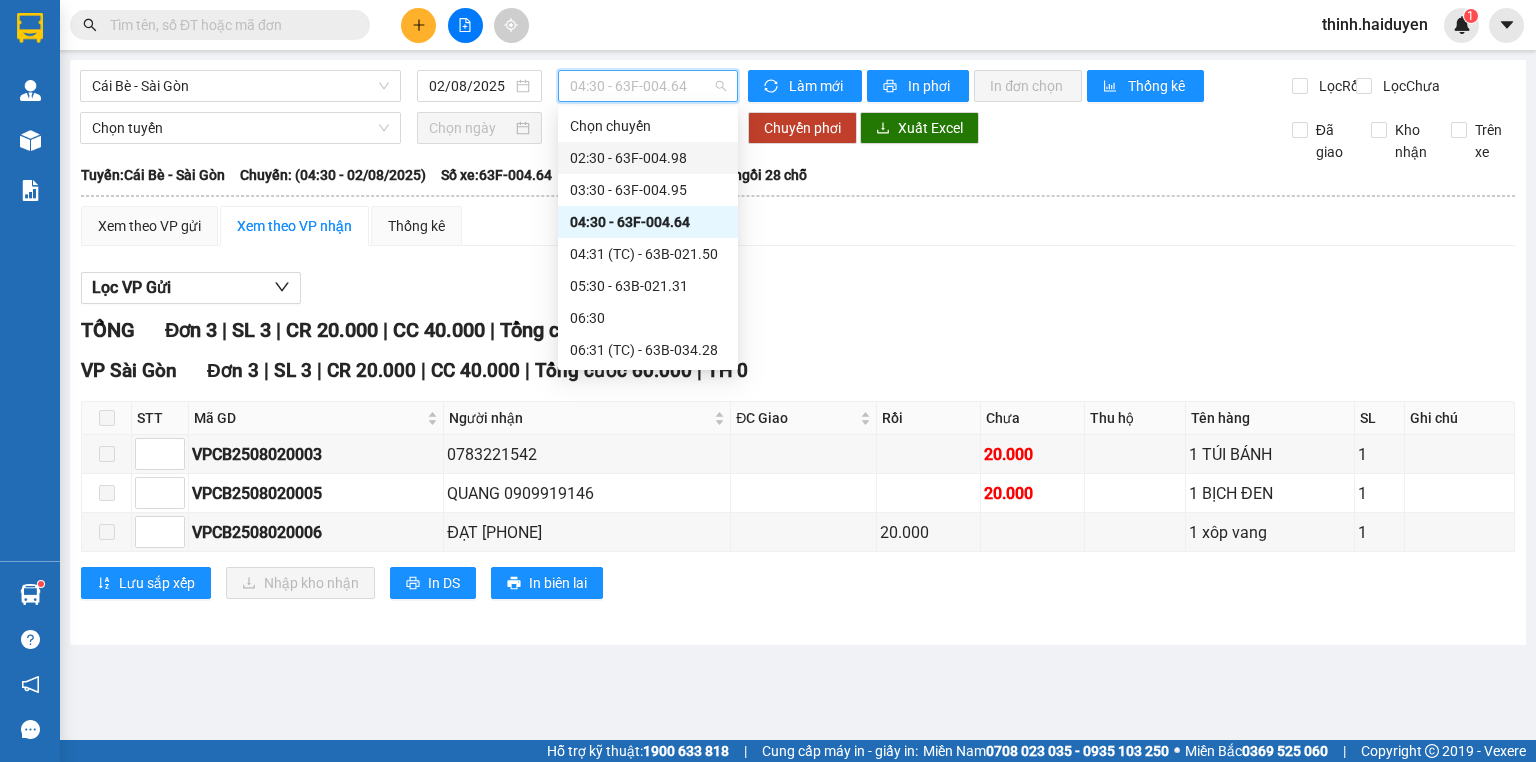 click on "03:30     - 63F-004.95" at bounding box center [648, 190] 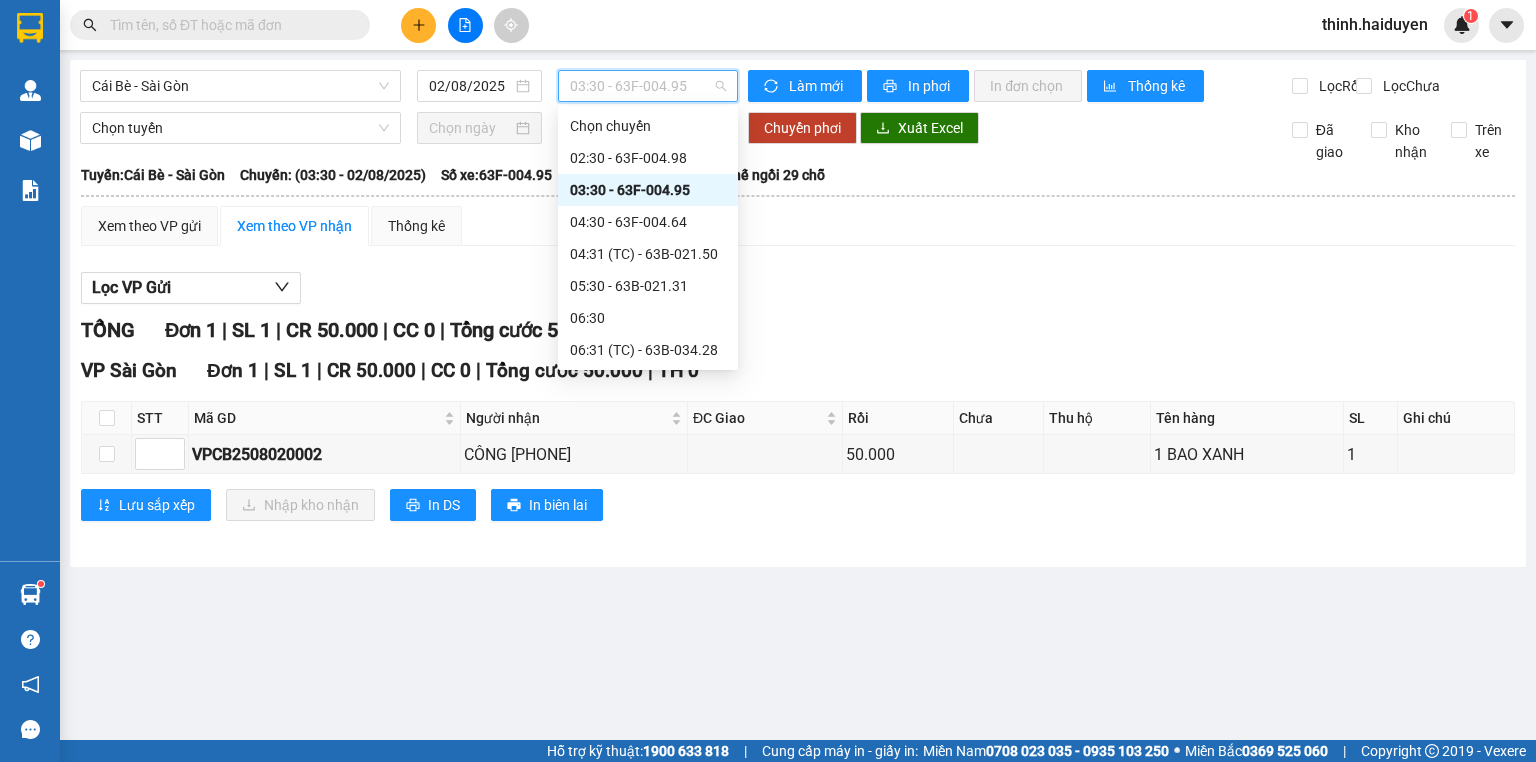 click on "03:30     - 63F-004.95" at bounding box center (648, 86) 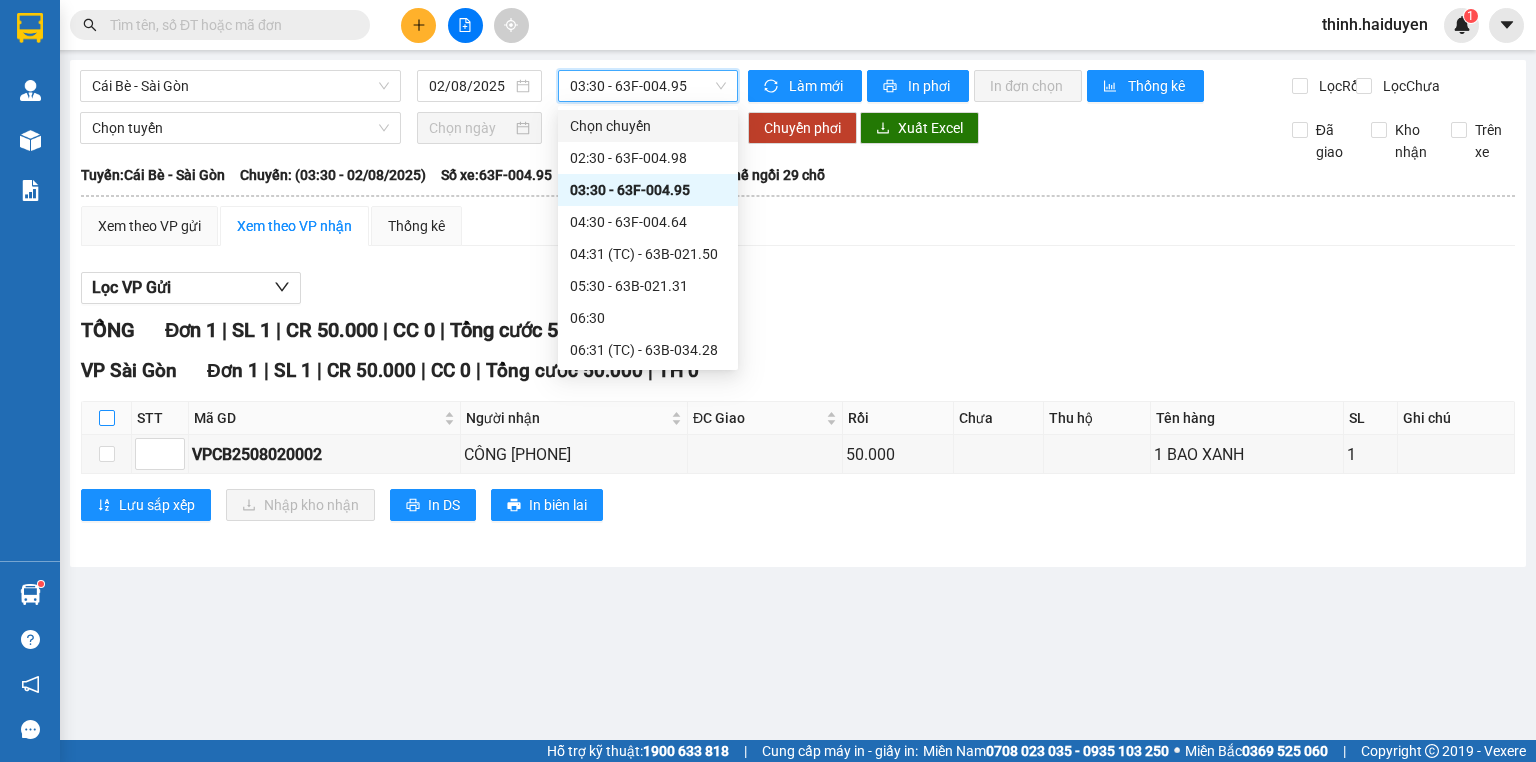 click at bounding box center (107, 418) 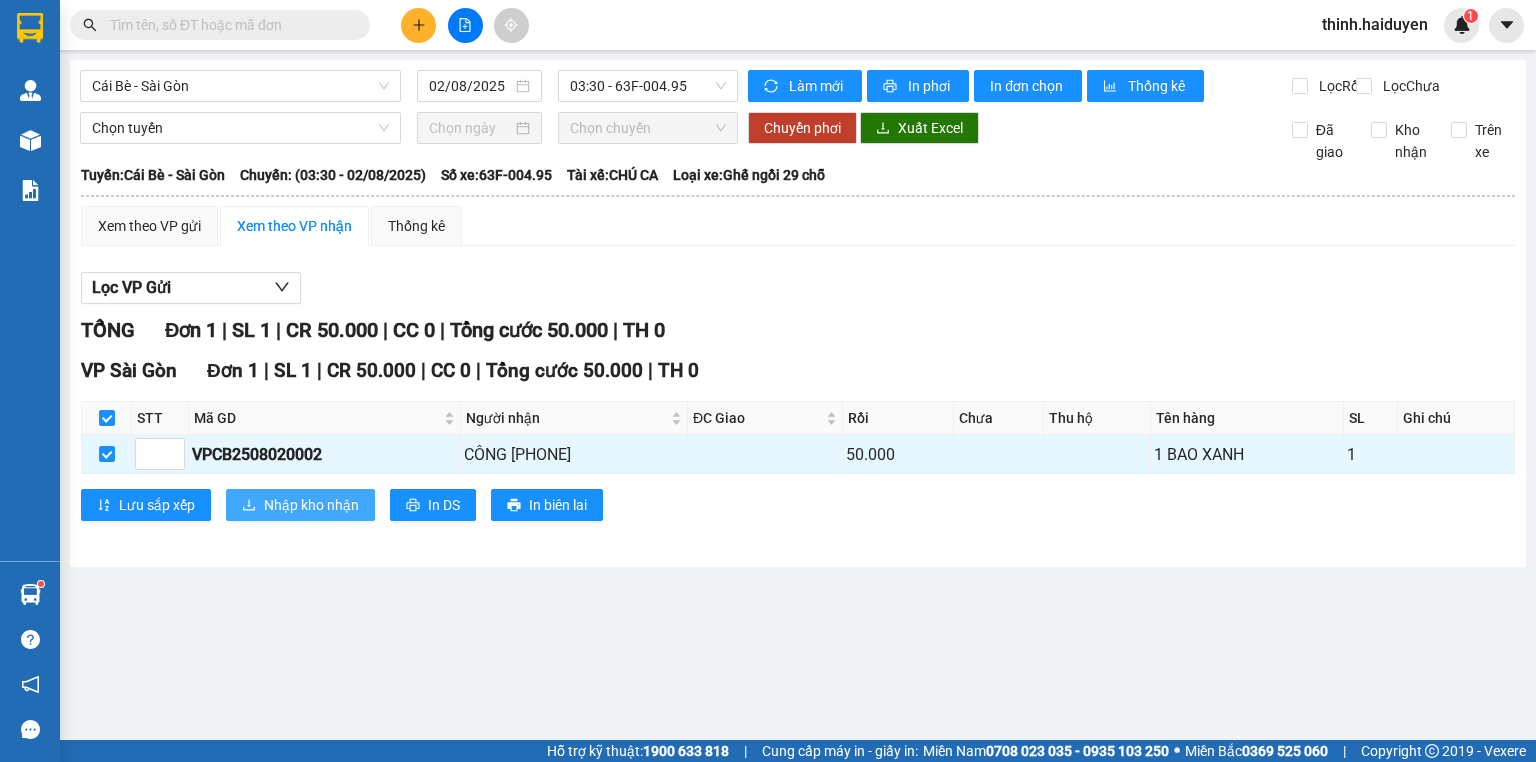 click on "Nhập kho nhận" at bounding box center [311, 505] 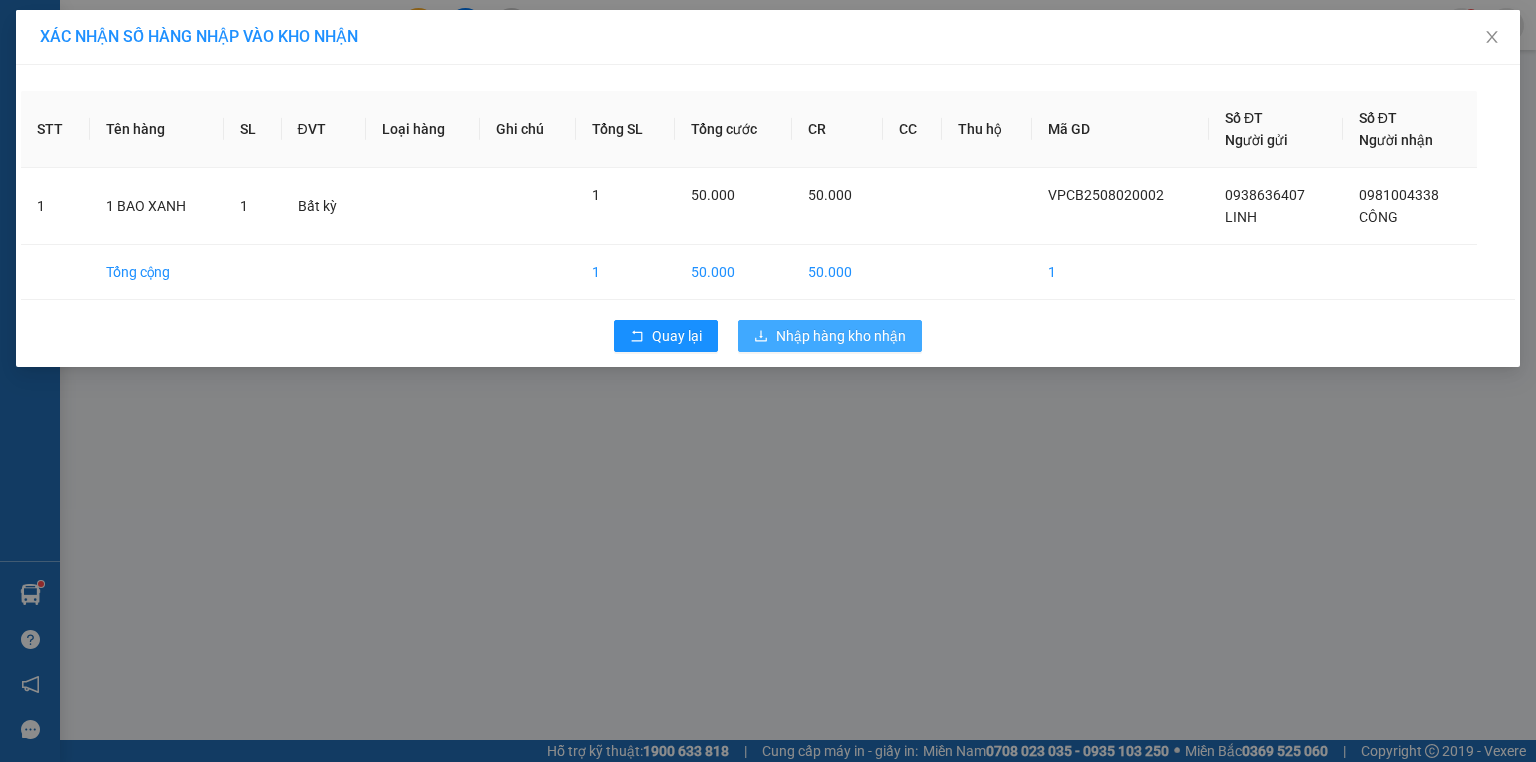 click on "Nhập hàng kho nhận" at bounding box center (841, 336) 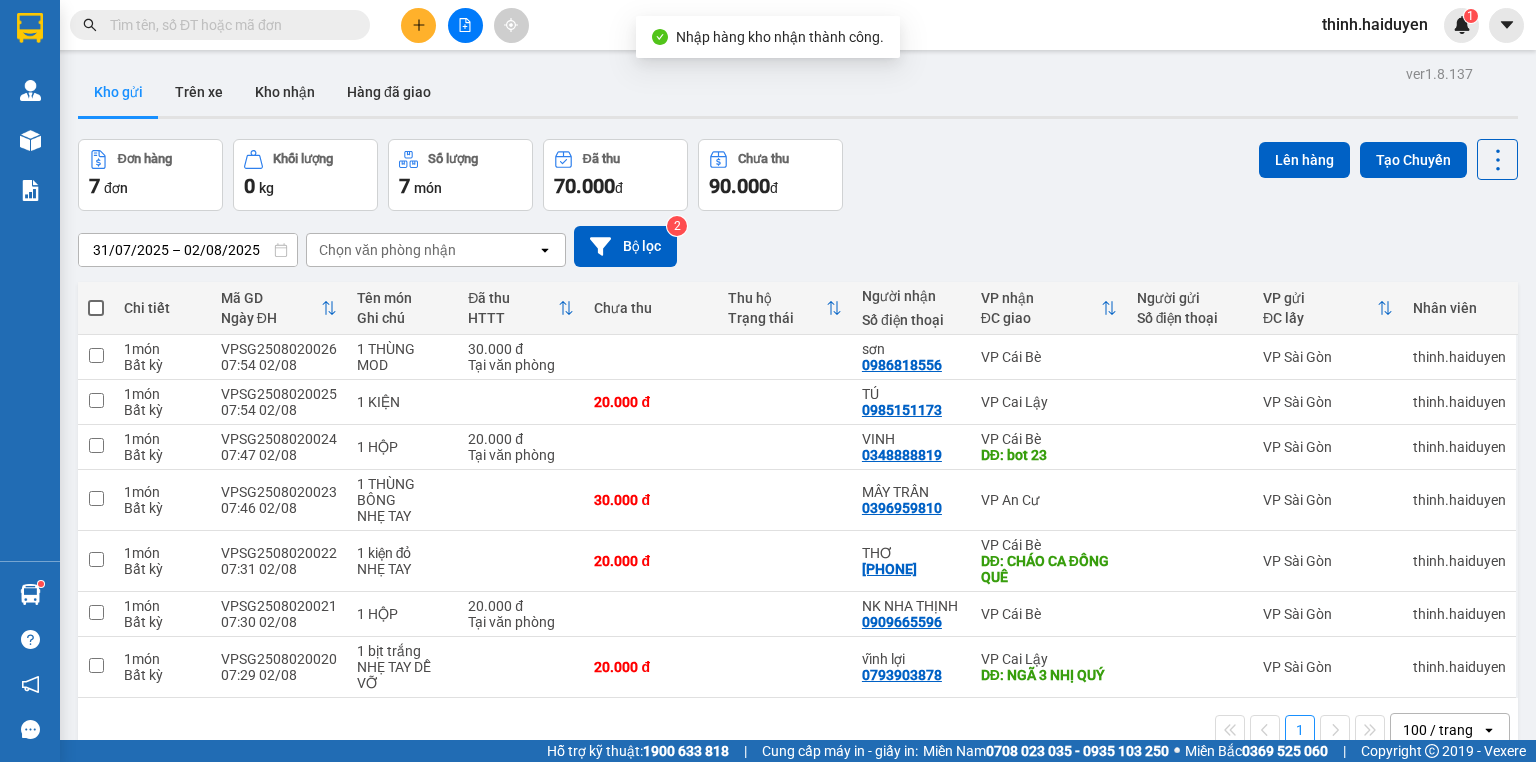 drag, startPoint x: 475, startPoint y: 28, endPoint x: 481, endPoint y: 38, distance: 11.661903 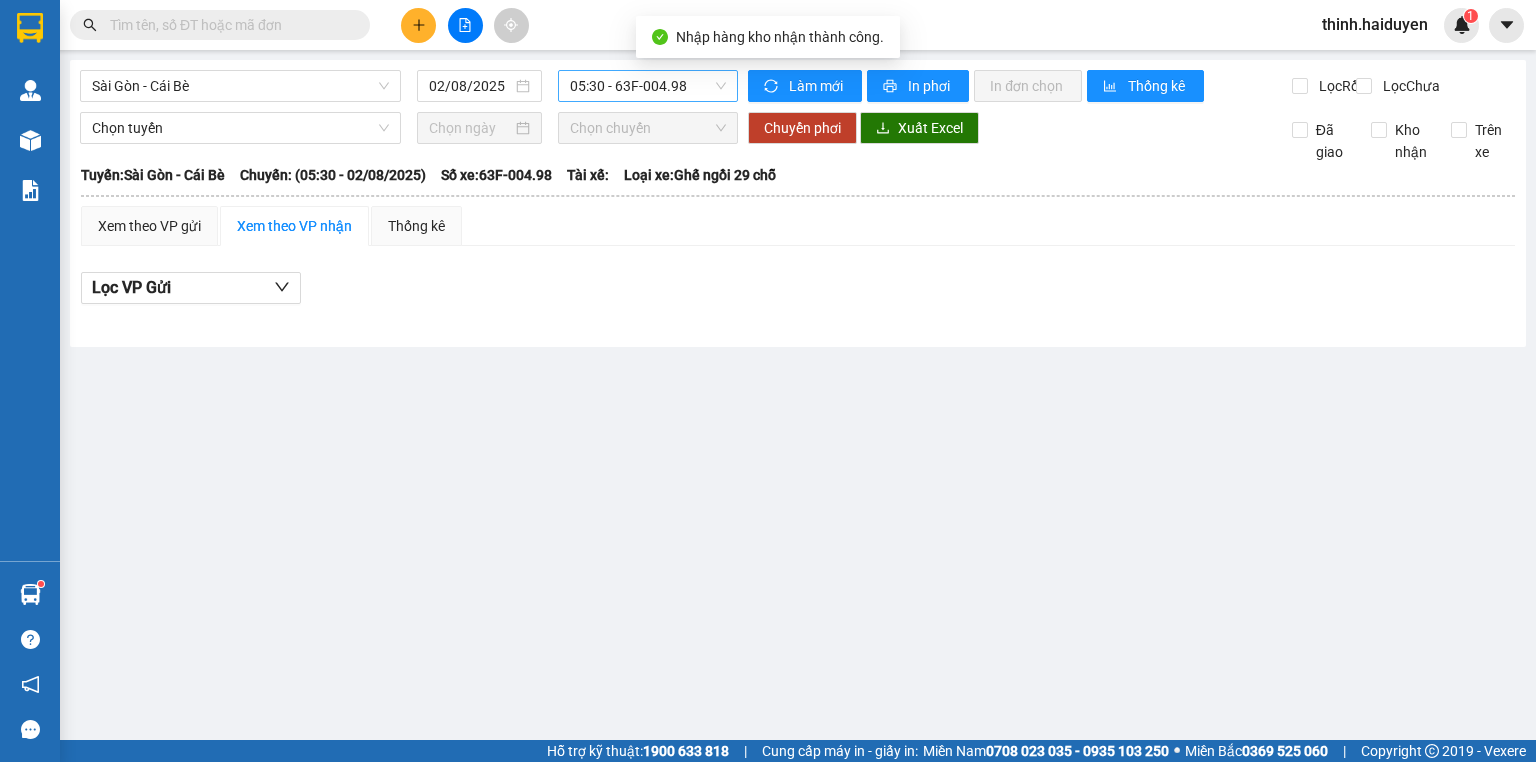 click on "05:30     - 63F-004.98" at bounding box center [648, 86] 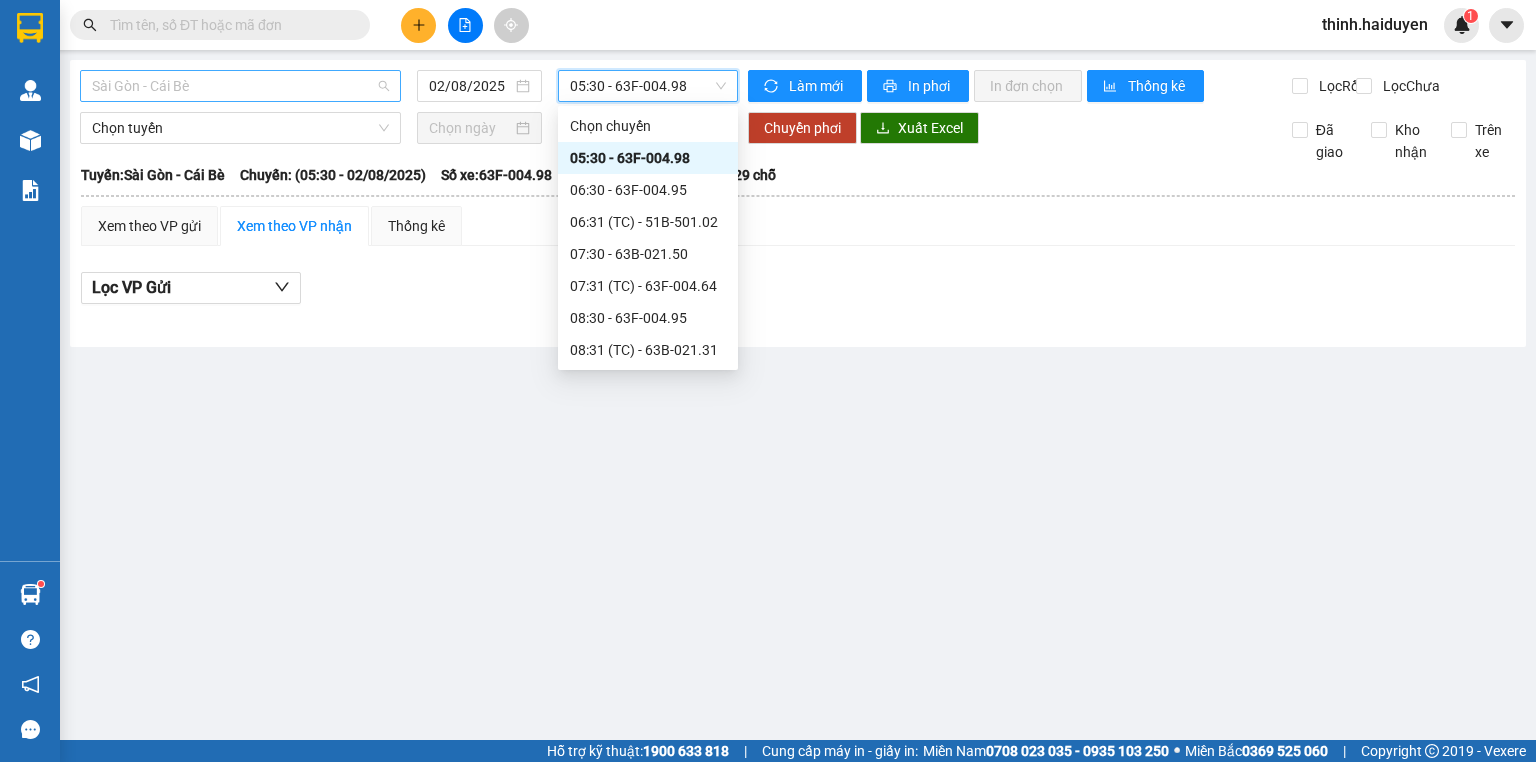 drag, startPoint x: 192, startPoint y: 80, endPoint x: 203, endPoint y: 120, distance: 41.484936 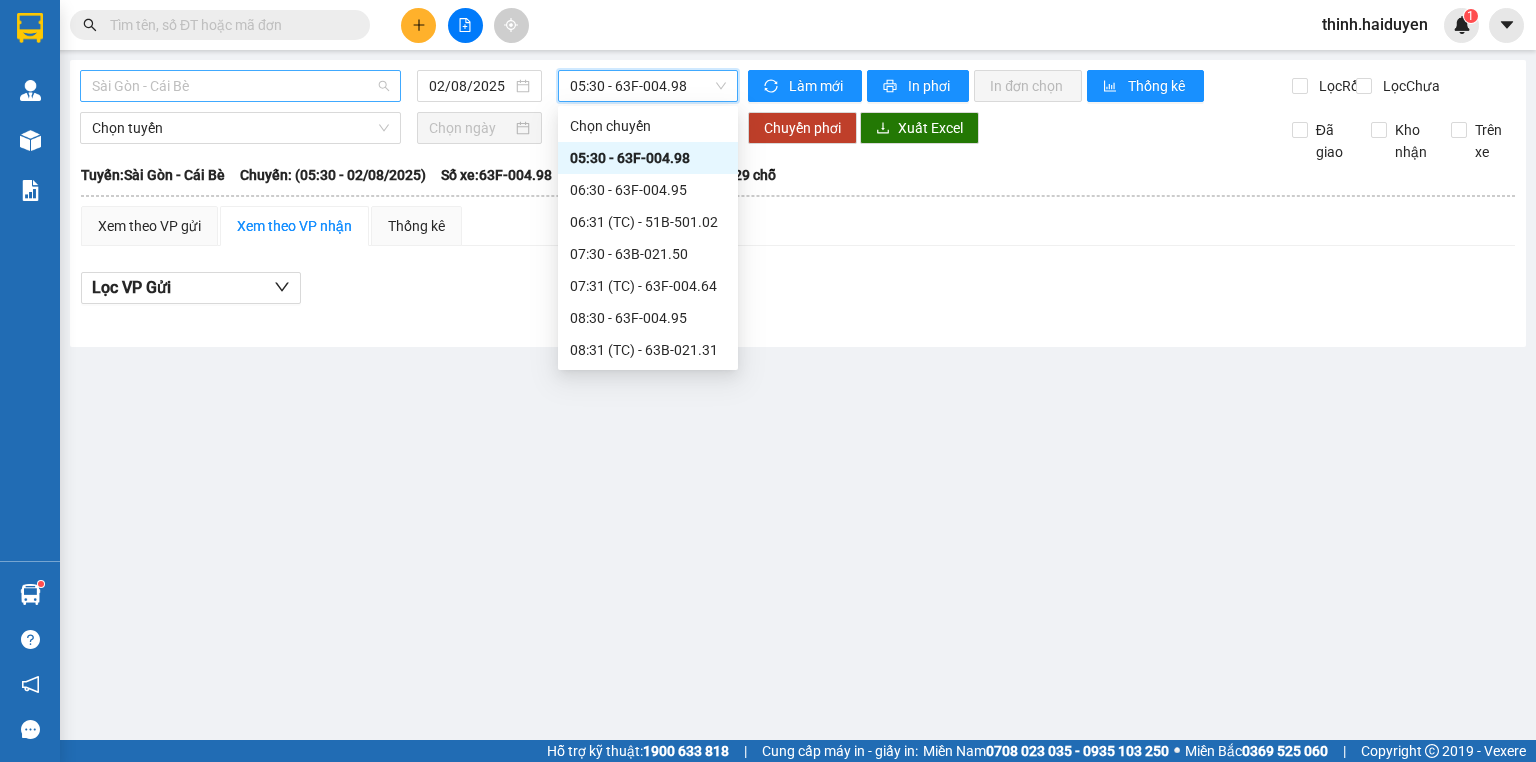 click on "Sài Gòn - Cái Bè" at bounding box center (240, 86) 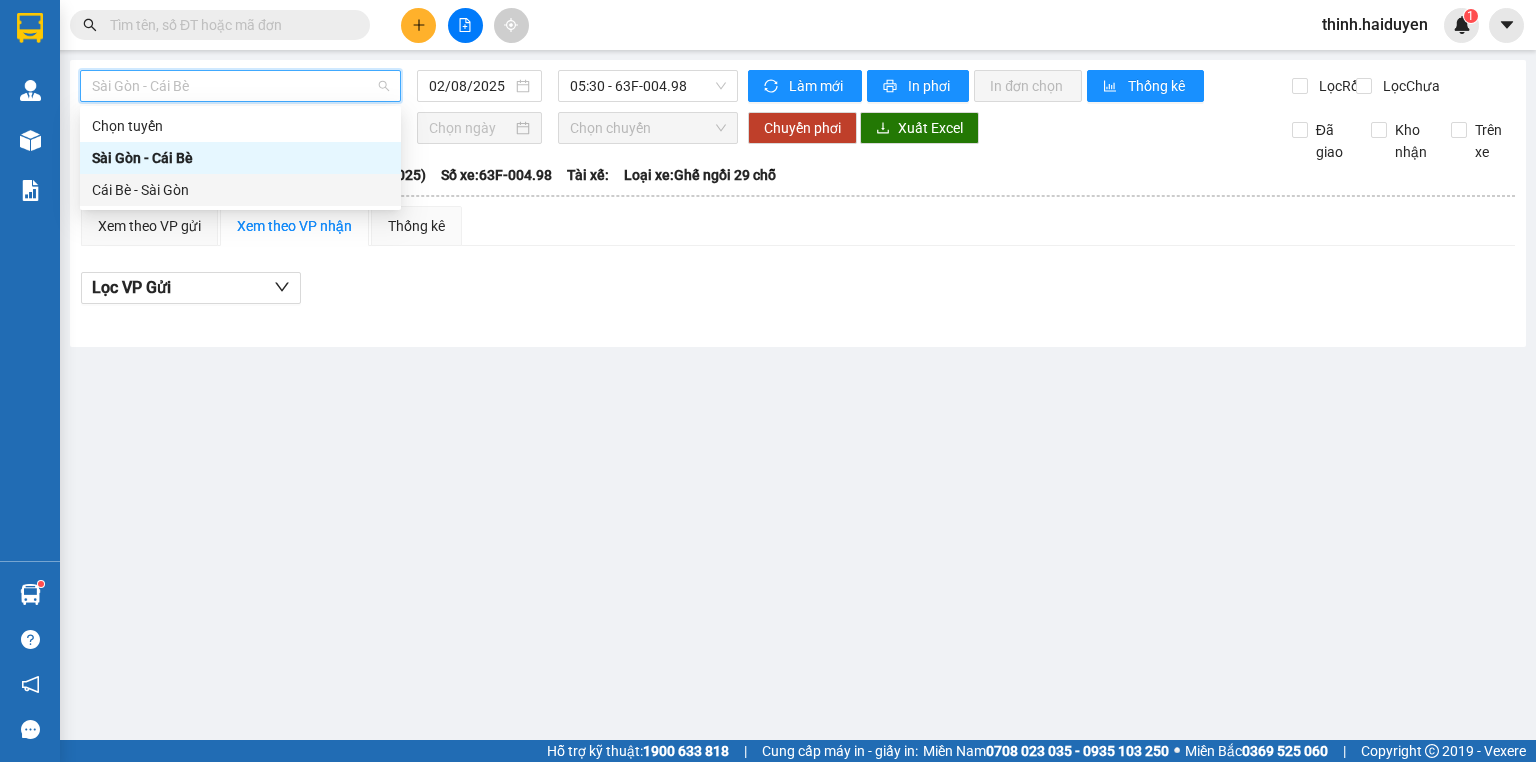 click on "Cái Bè - Sài Gòn" at bounding box center (240, 190) 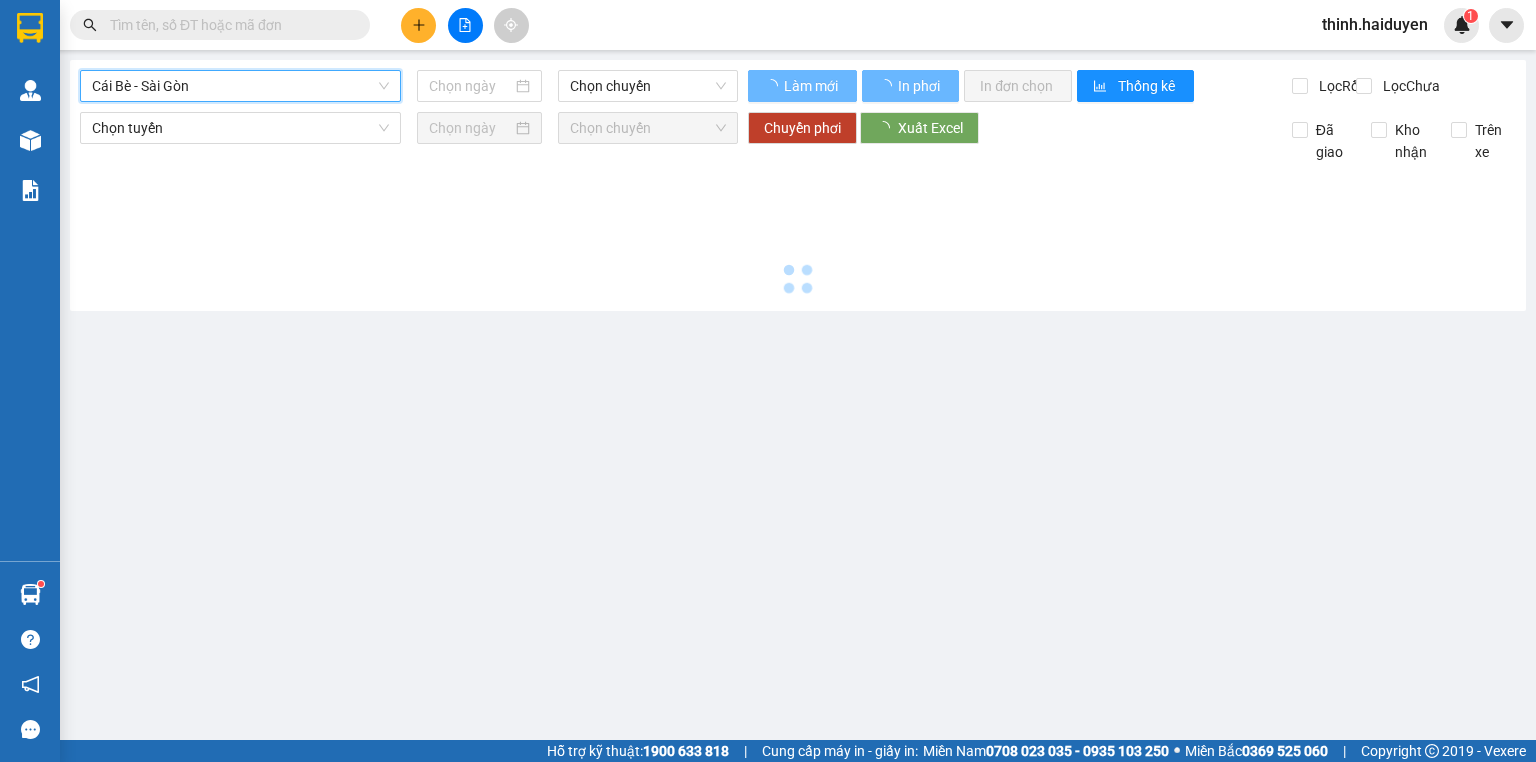 type on "02/08/2025" 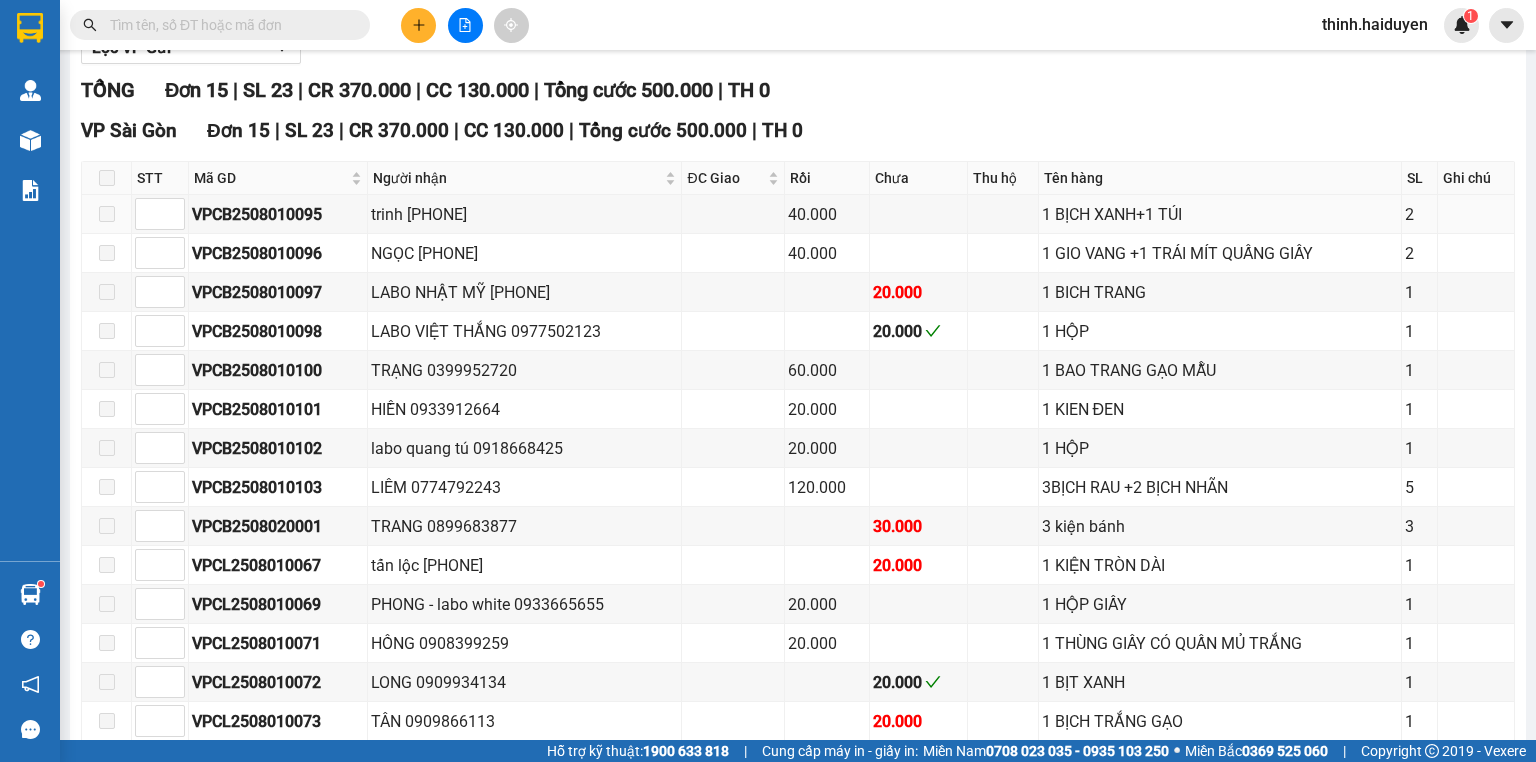 scroll, scrollTop: 0, scrollLeft: 0, axis: both 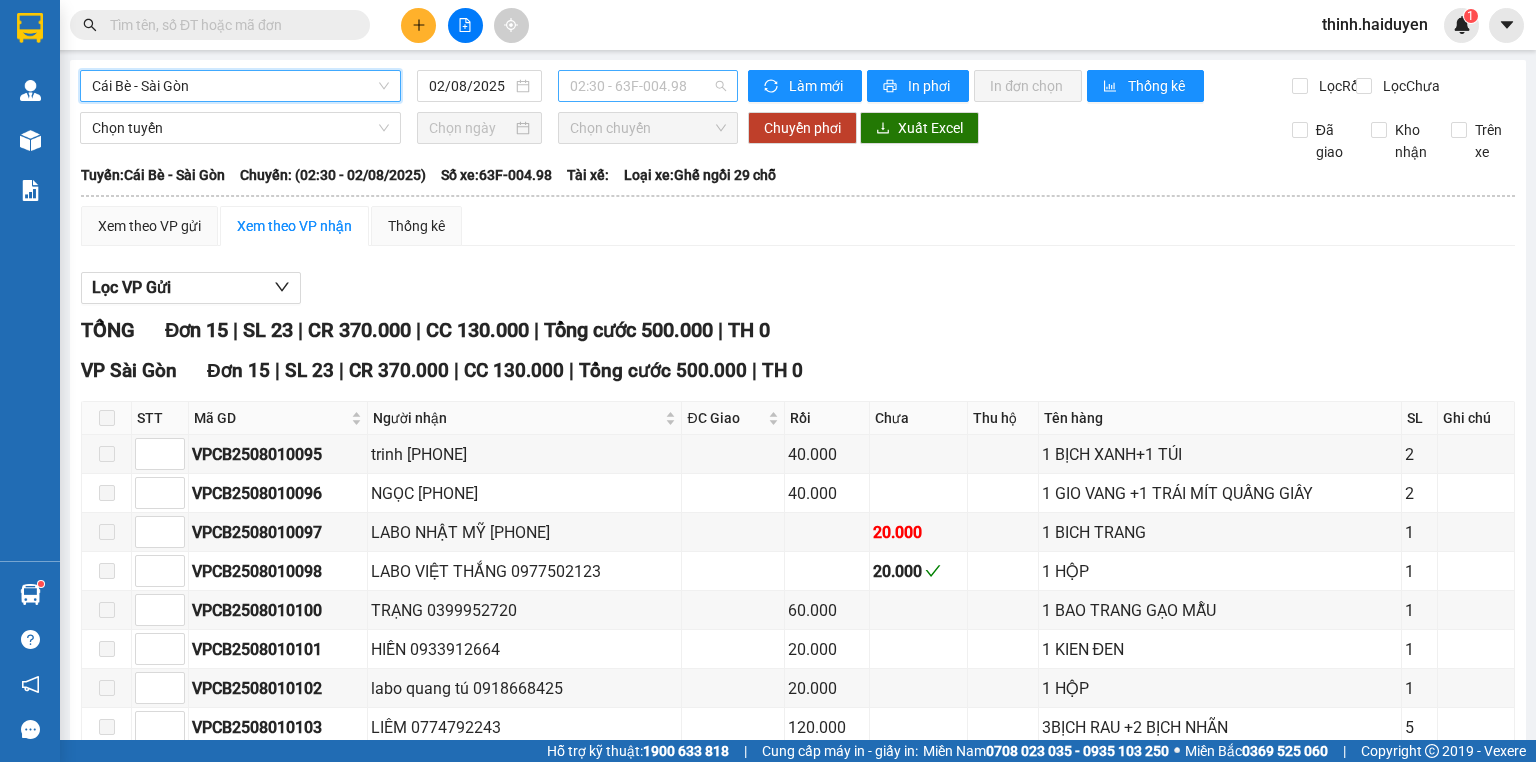 click on "02:30     - 63F-004.98" at bounding box center [648, 86] 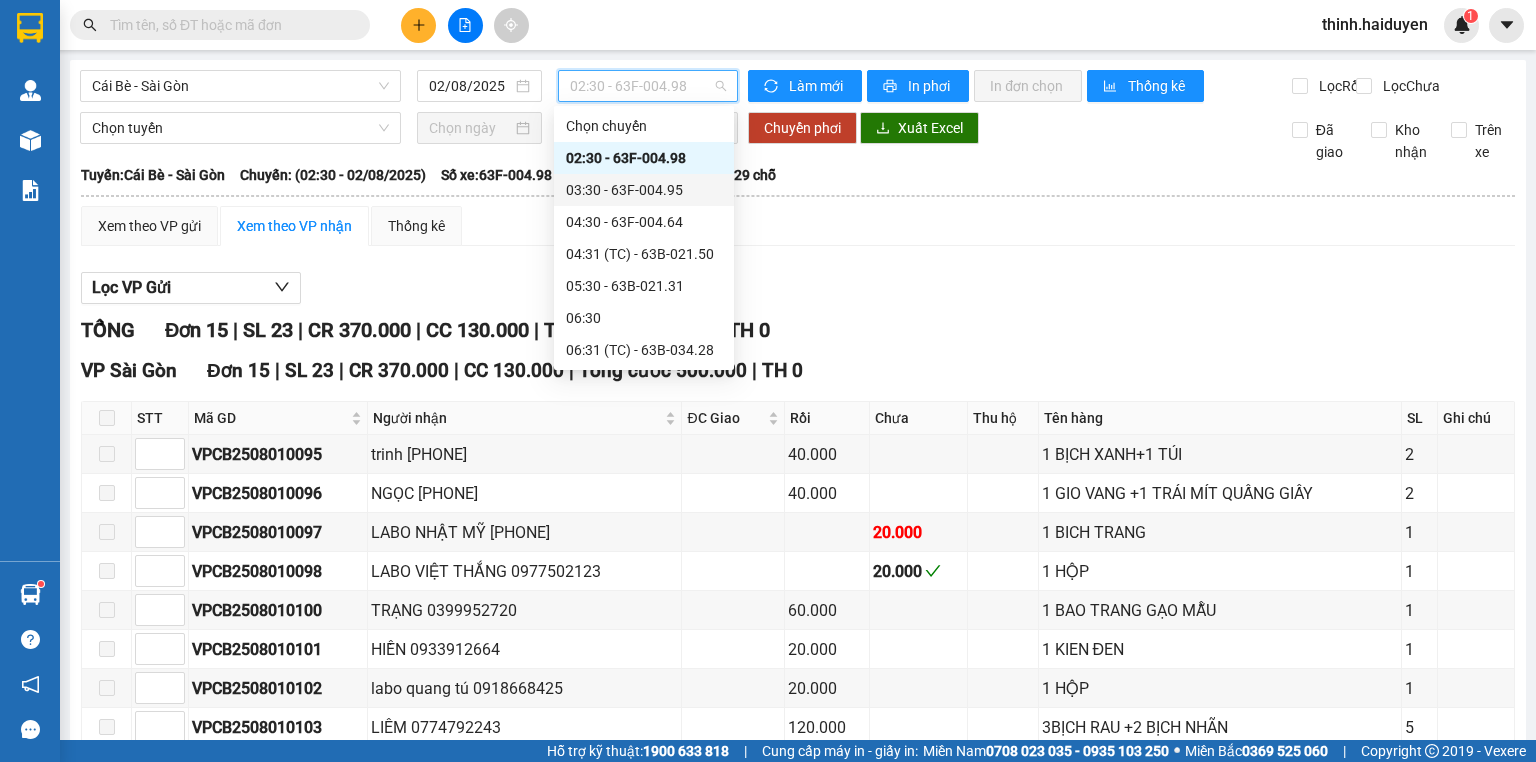 drag, startPoint x: 581, startPoint y: 186, endPoint x: 601, endPoint y: 106, distance: 82.46211 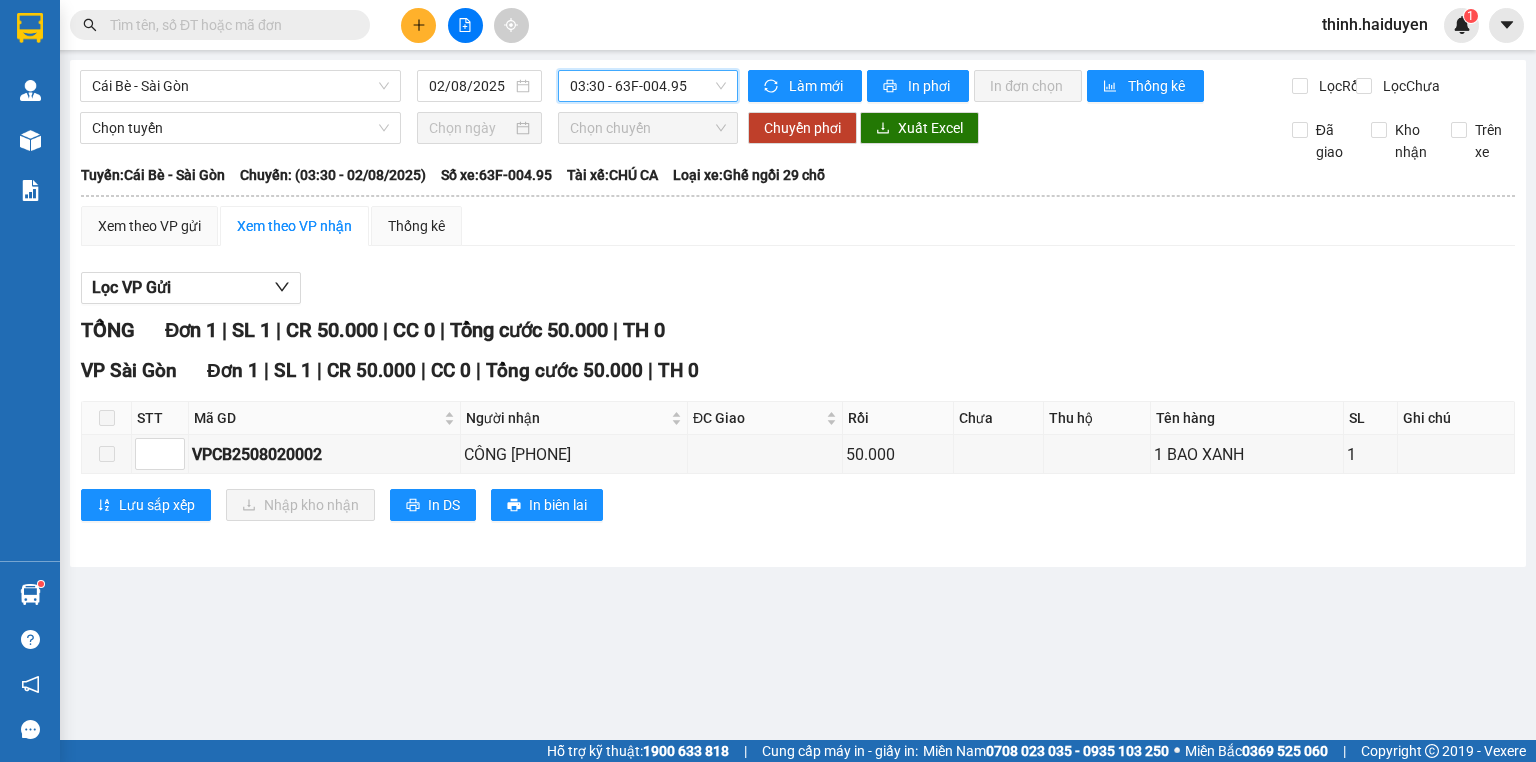 click on "03:30     - 63F-004.95" at bounding box center [648, 86] 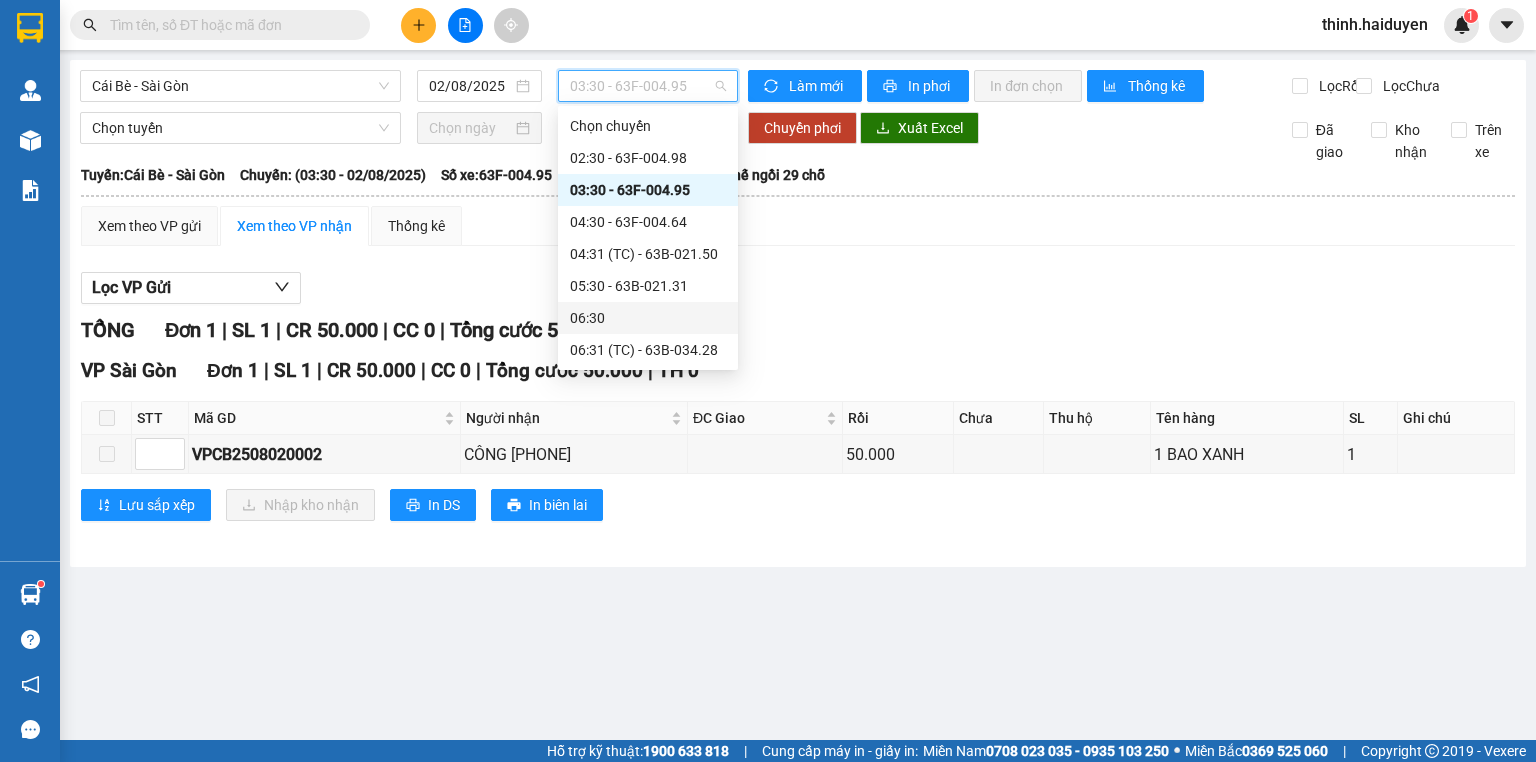 click on "06:30" at bounding box center (648, 318) 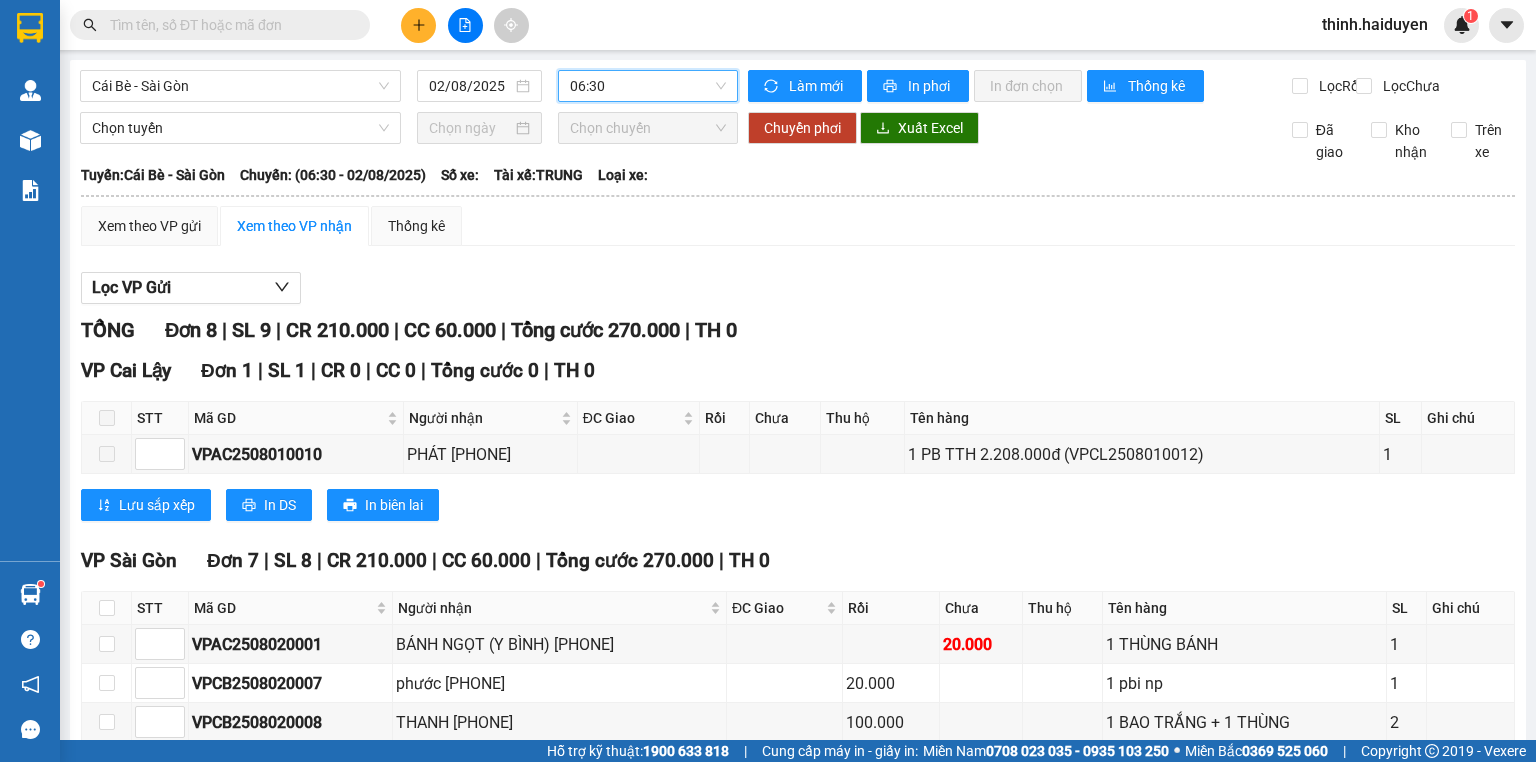 drag, startPoint x: 591, startPoint y: 96, endPoint x: 595, endPoint y: 124, distance: 28.284271 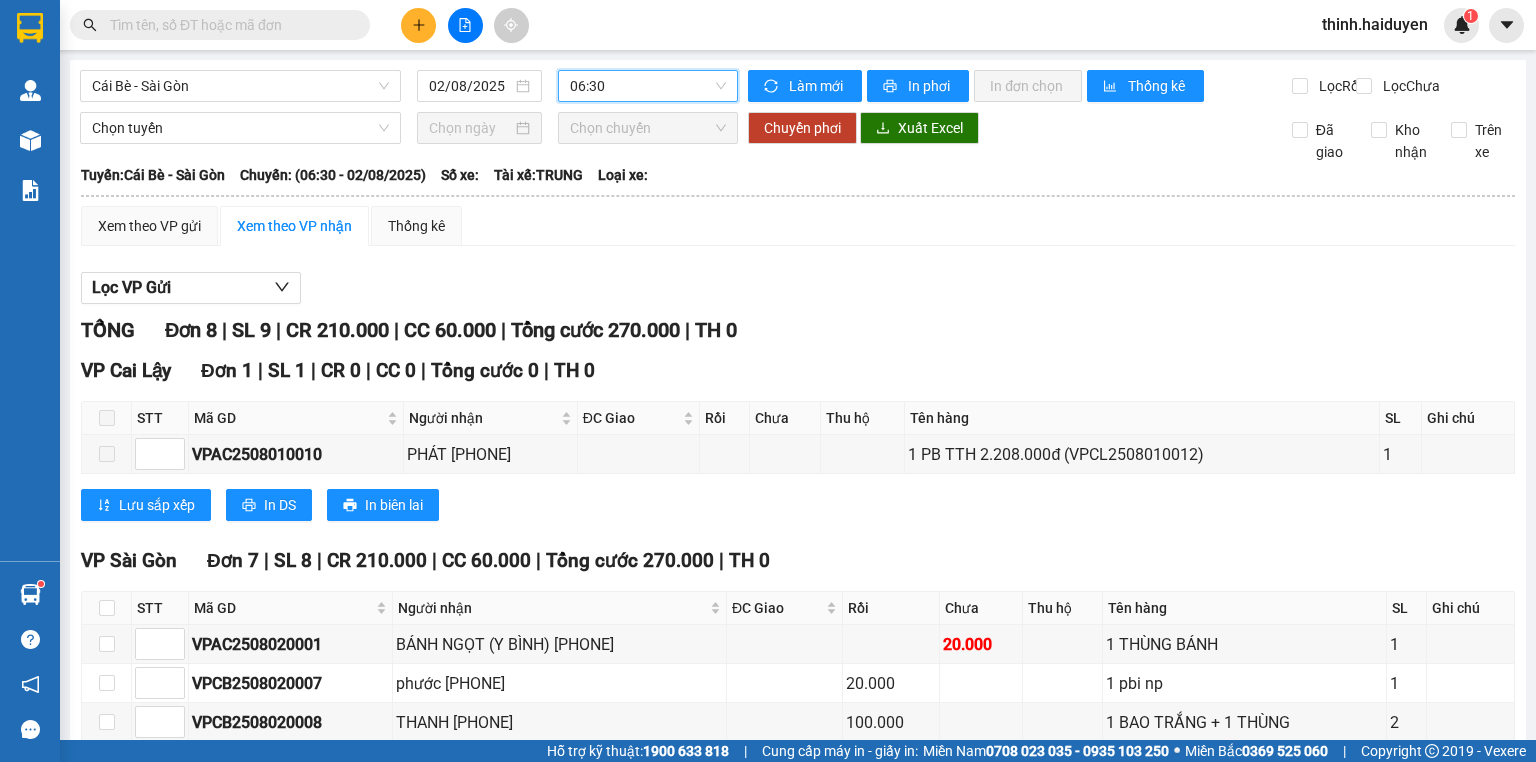 click on "06:30" at bounding box center (648, 86) 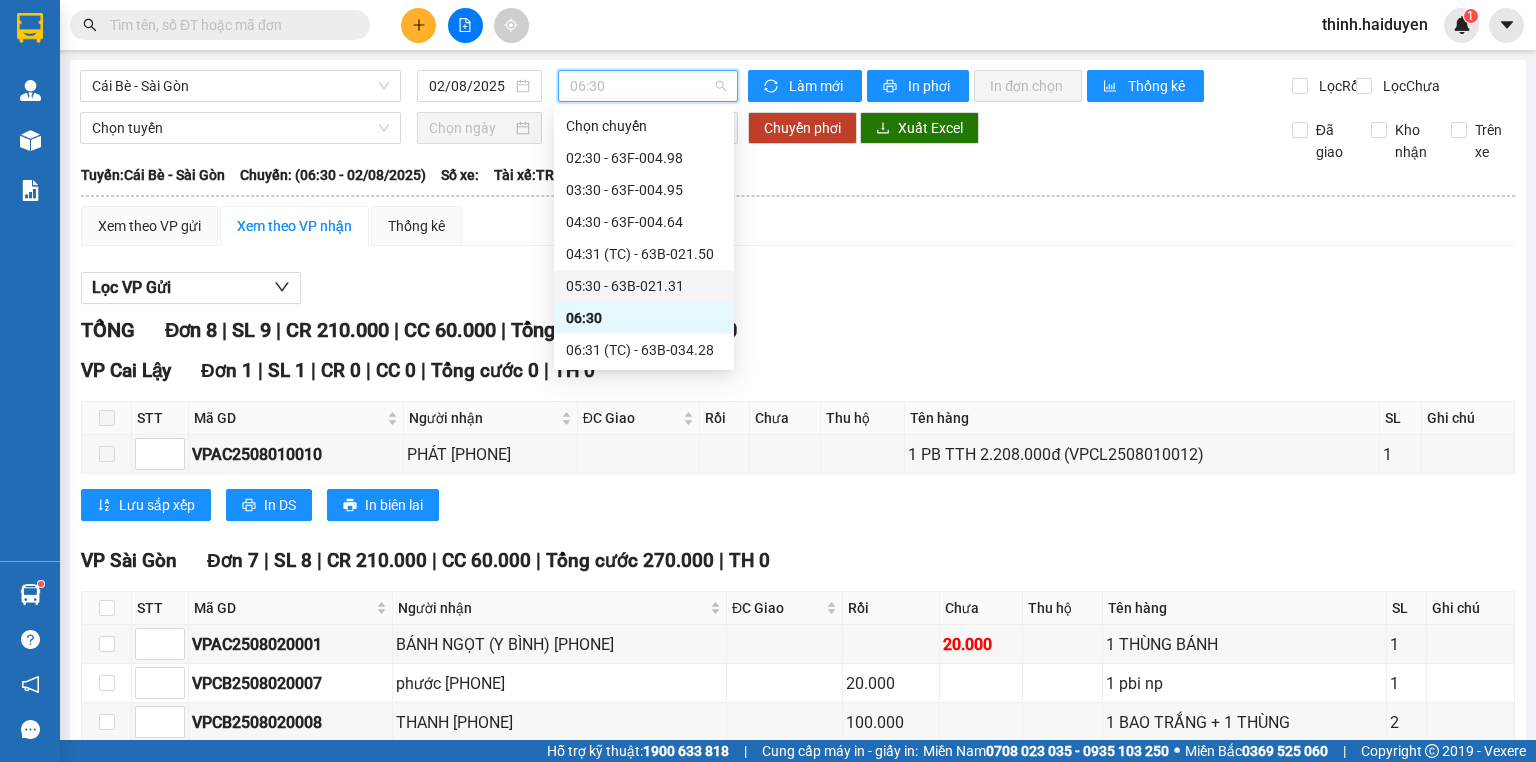 click on "05:30     - 63B-021.31" at bounding box center [644, 286] 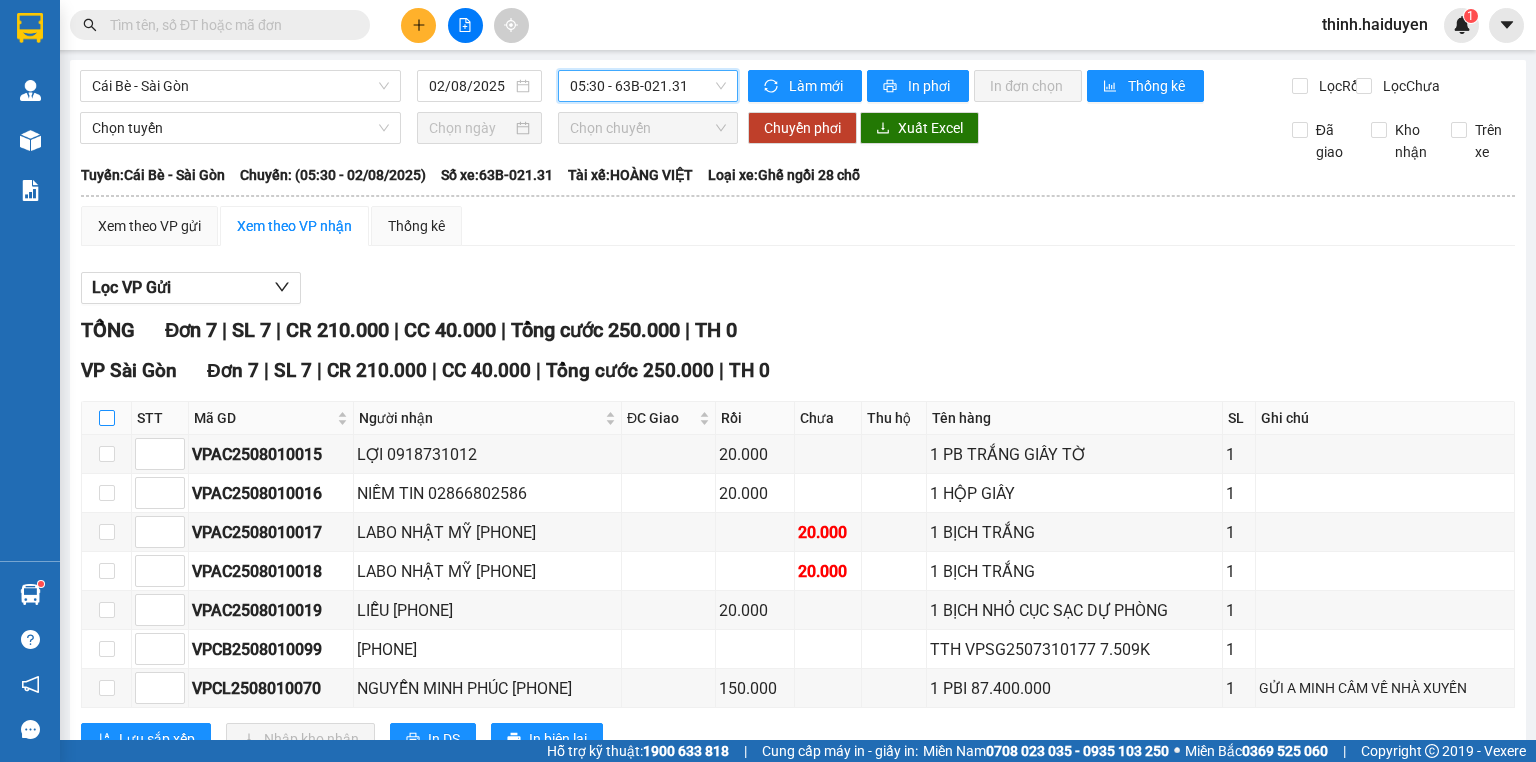 click at bounding box center [107, 418] 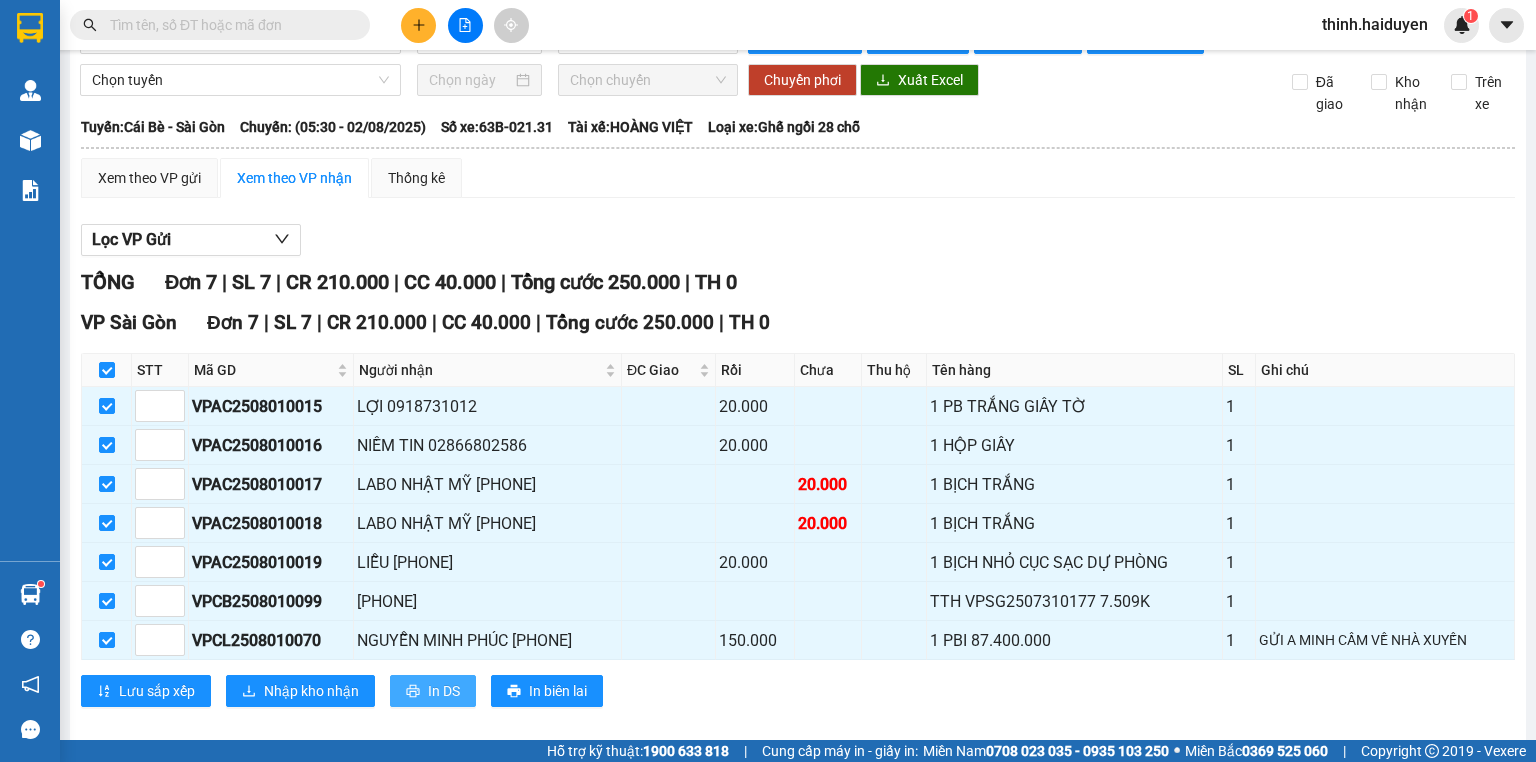 scroll, scrollTop: 82, scrollLeft: 0, axis: vertical 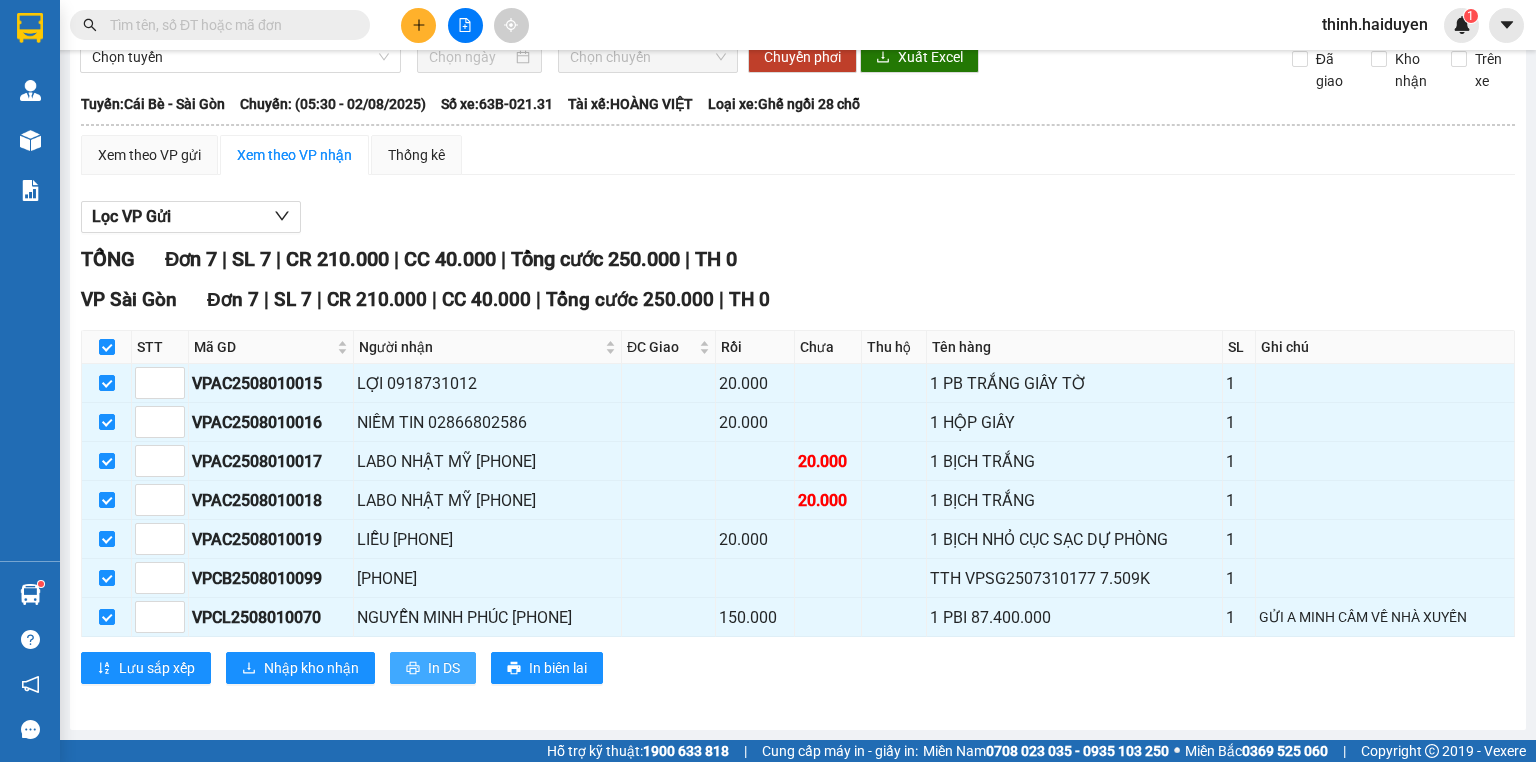click on "In DS" at bounding box center (444, 668) 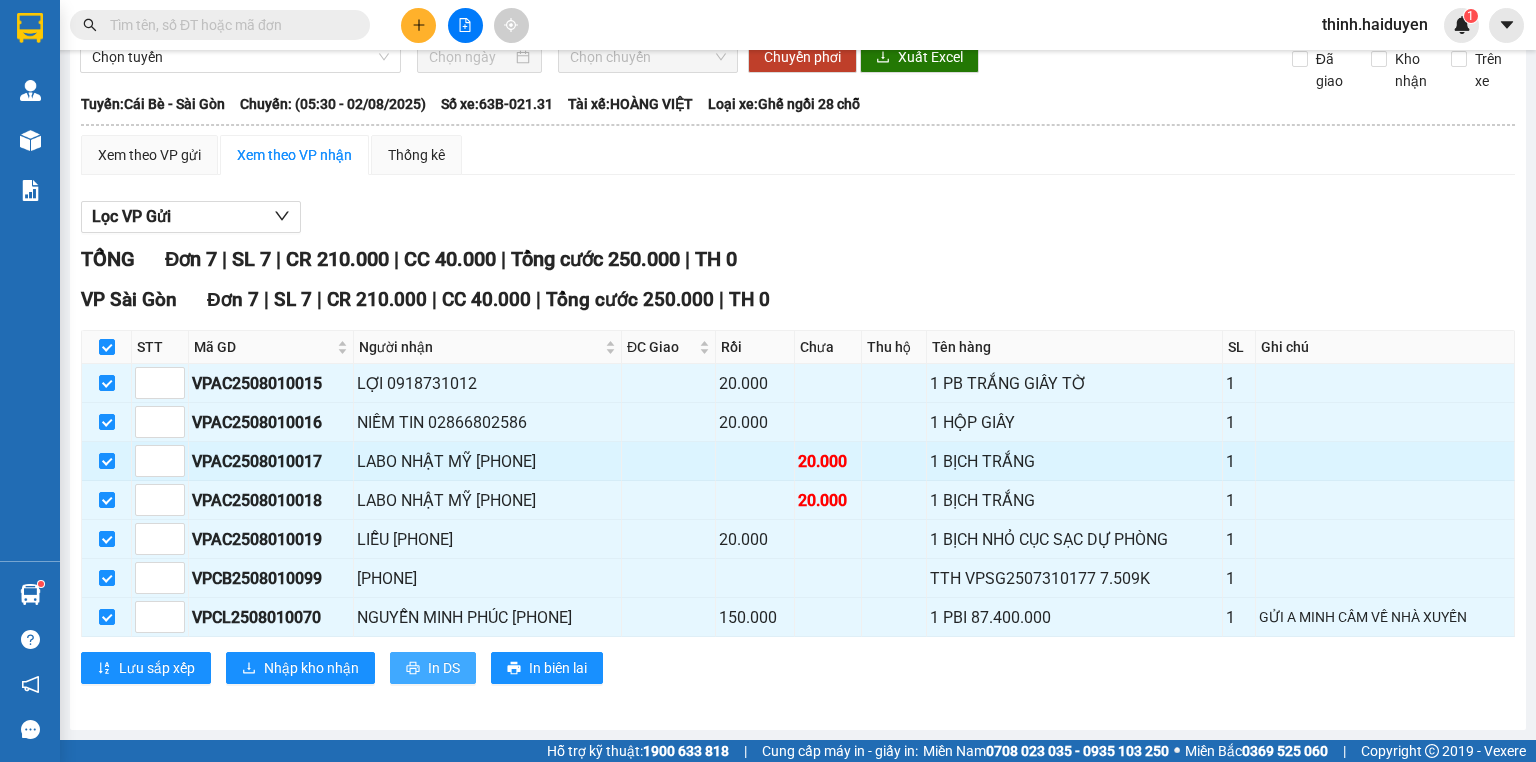 scroll, scrollTop: 0, scrollLeft: 0, axis: both 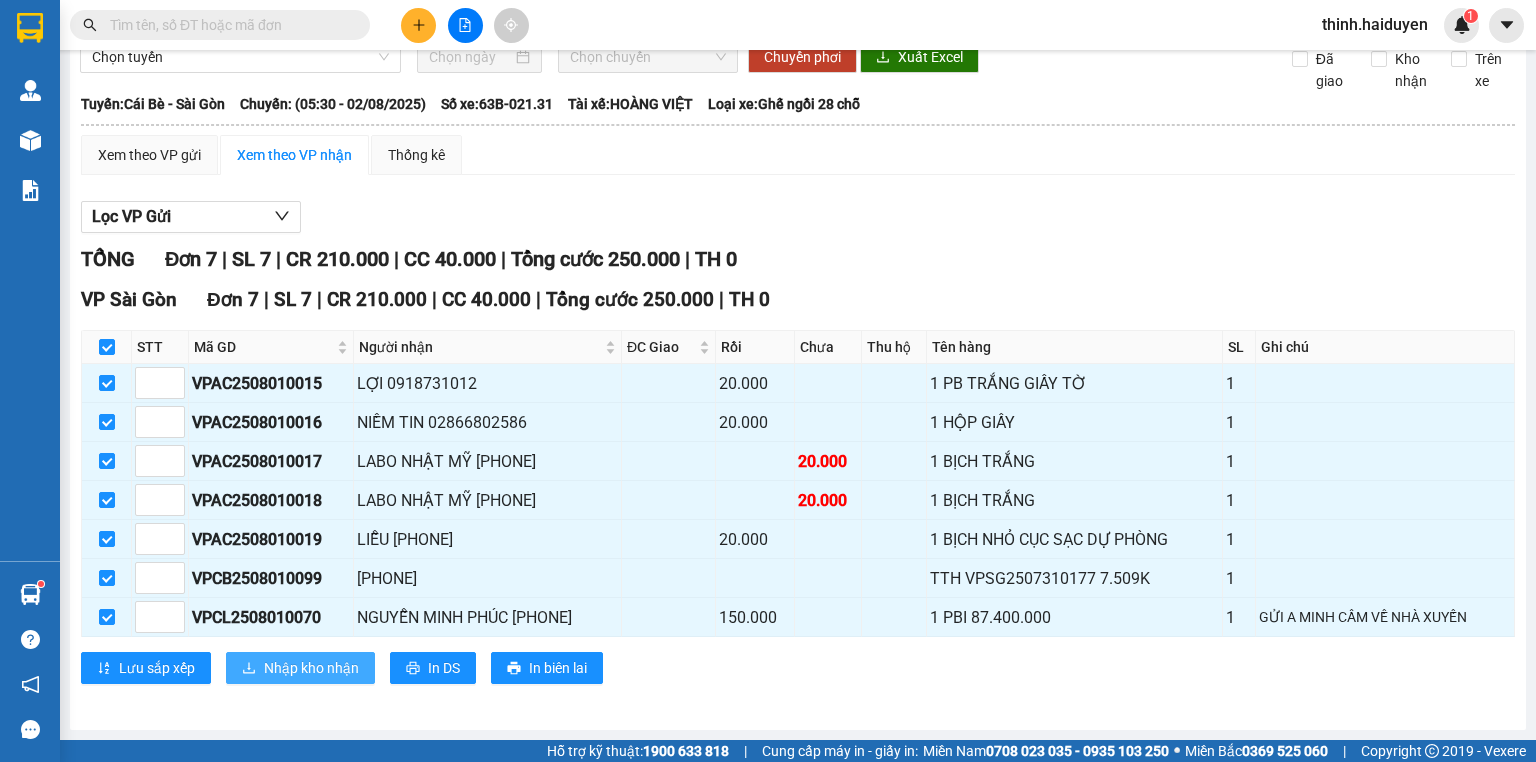click on "Nhập kho nhận" at bounding box center (311, 668) 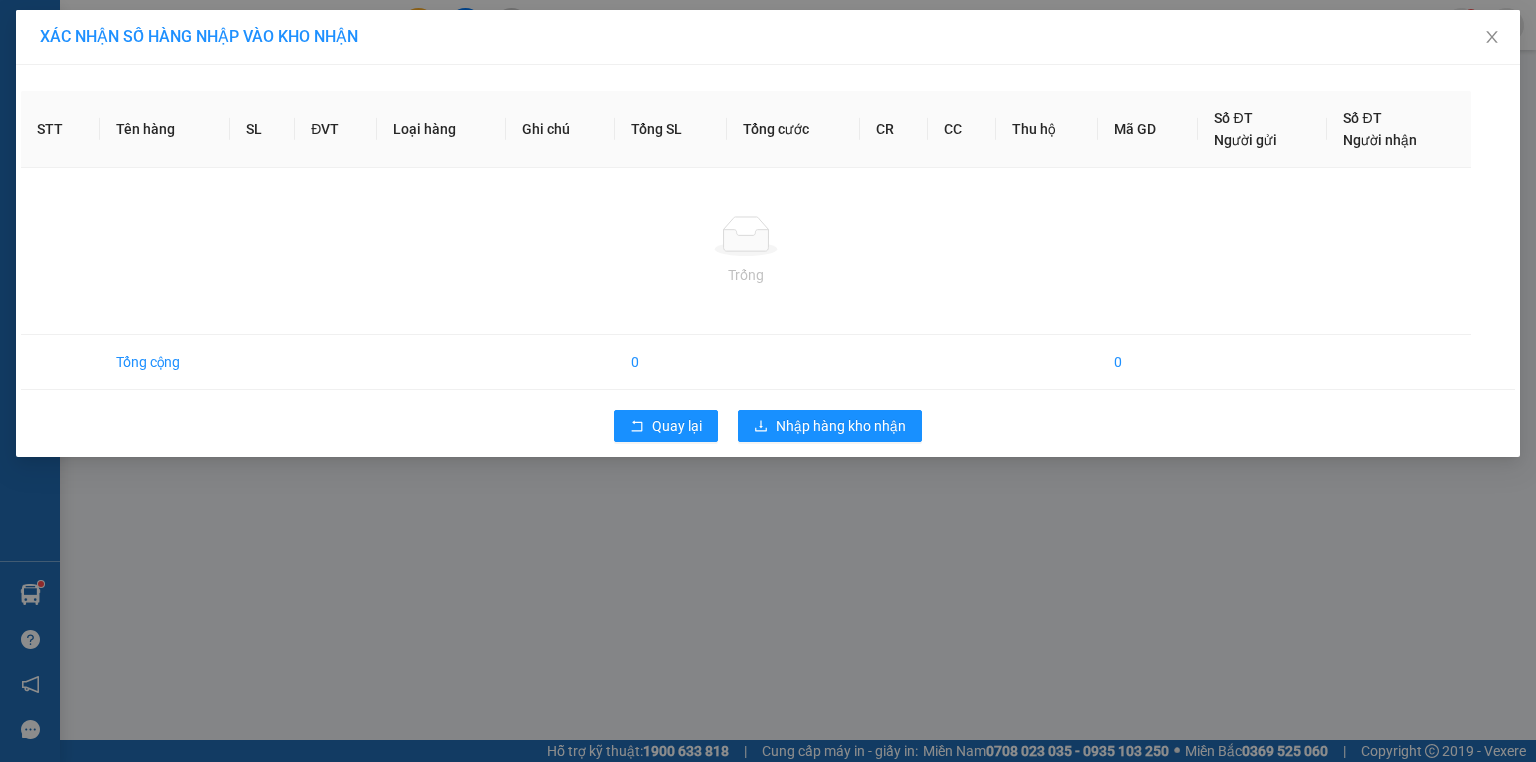 scroll, scrollTop: 0, scrollLeft: 0, axis: both 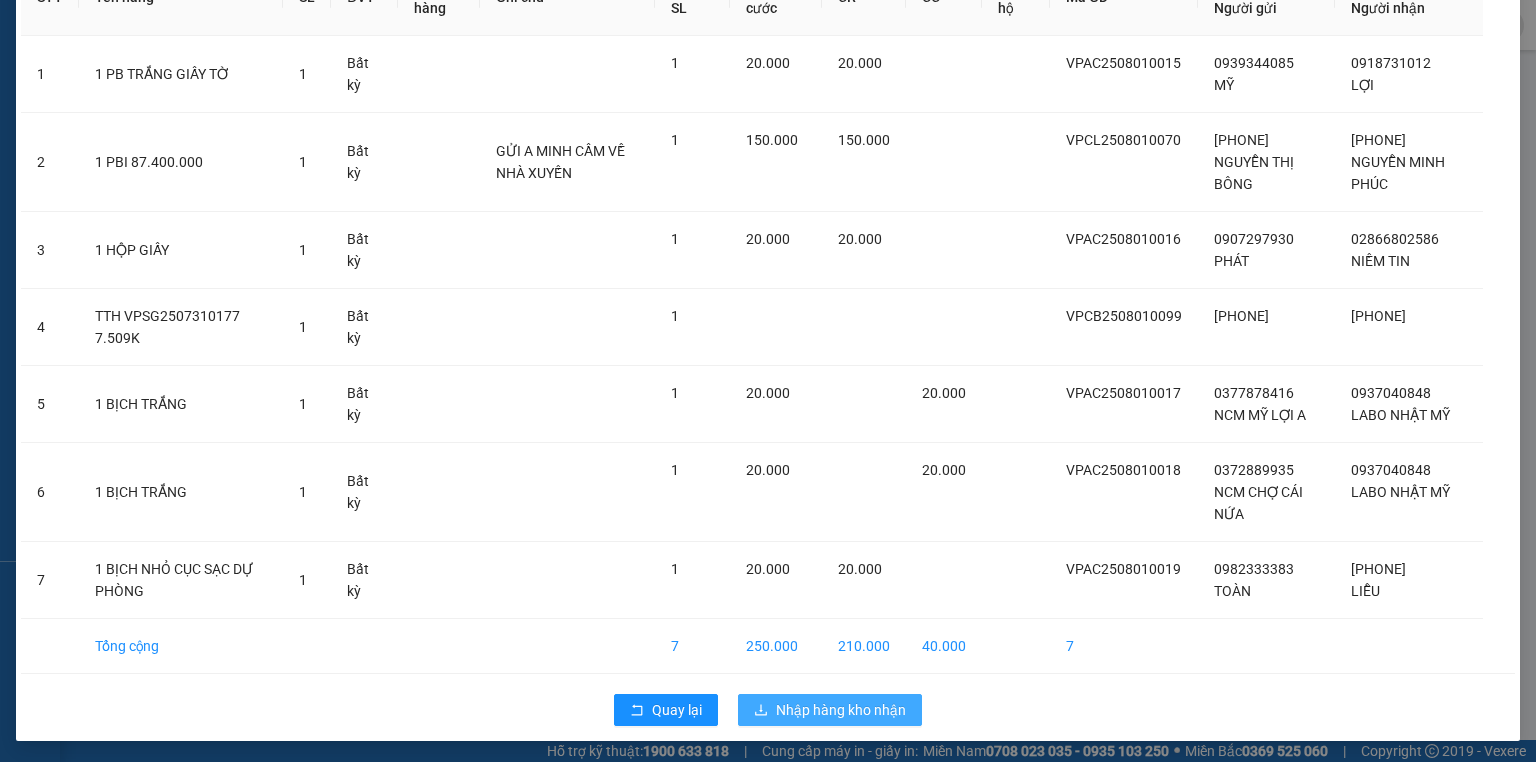 click on "Nhập hàng kho nhận" at bounding box center (830, 710) 